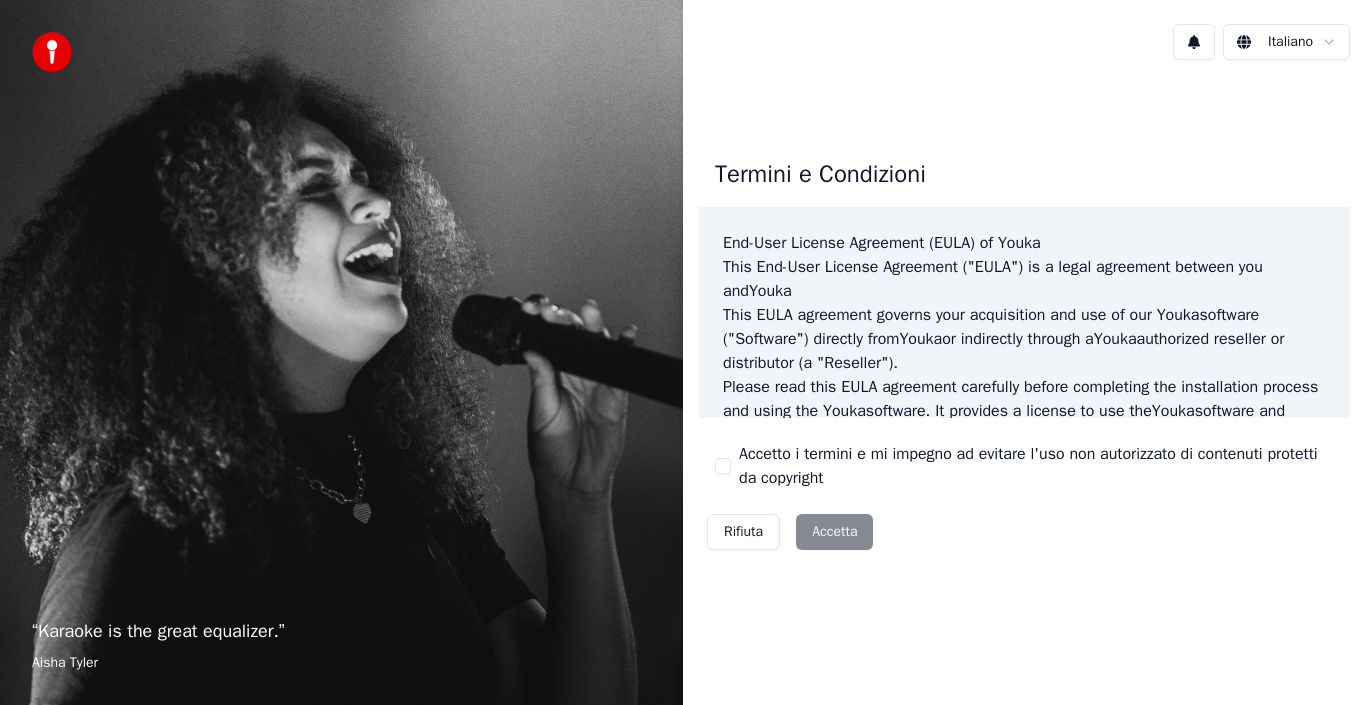 scroll, scrollTop: 0, scrollLeft: 0, axis: both 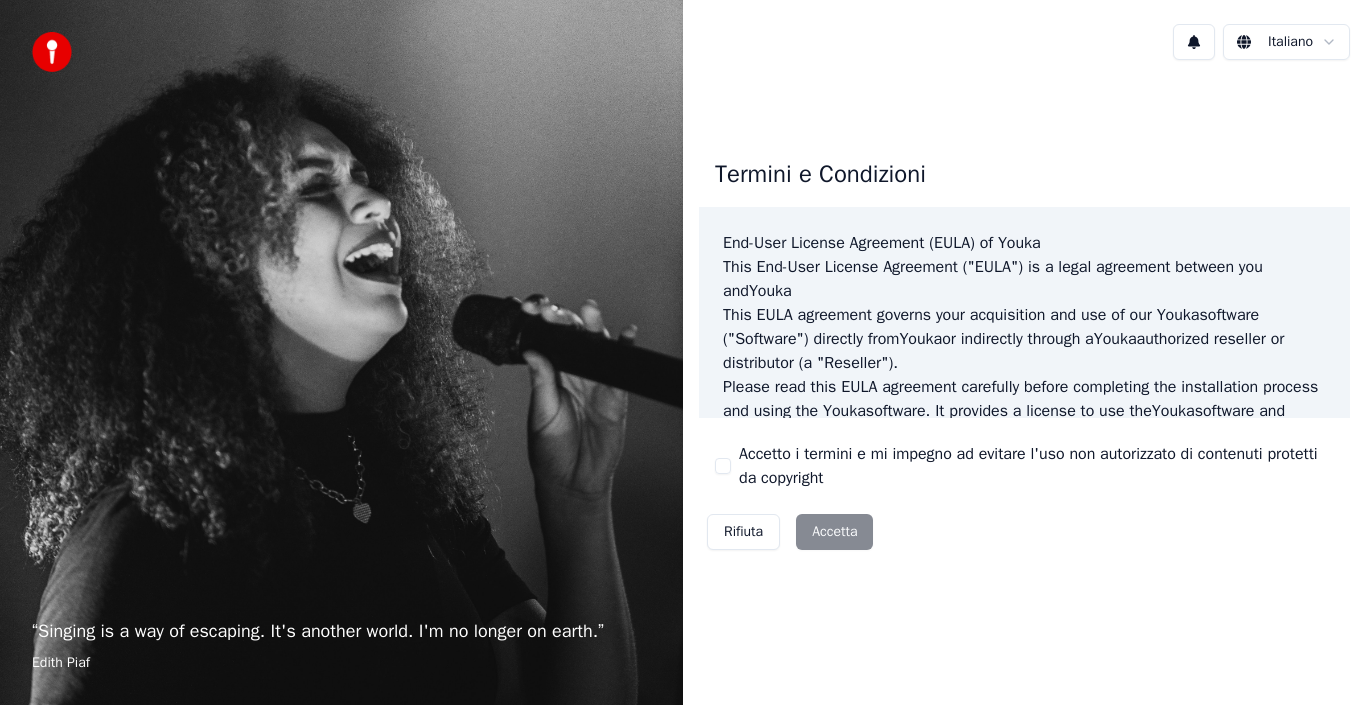 click on "Rifiuta Accetta" at bounding box center [790, 532] 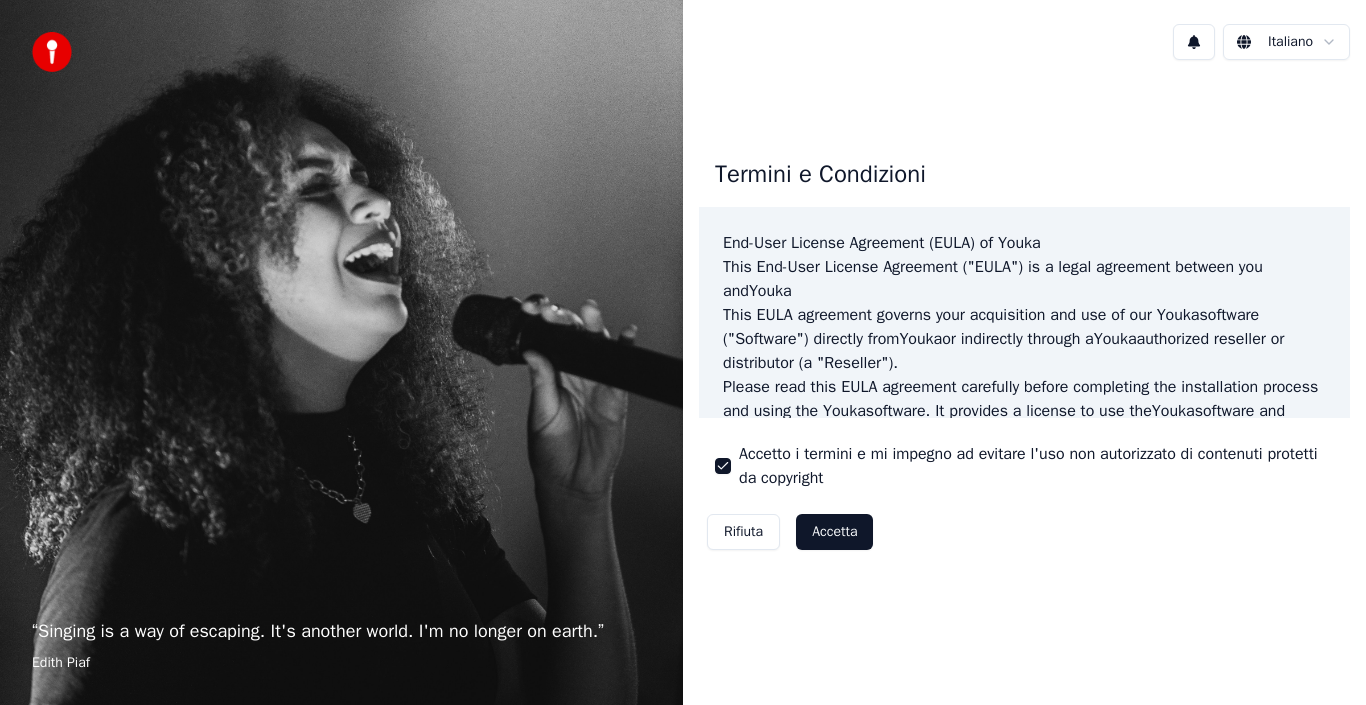 click on "Accetta" at bounding box center [834, 532] 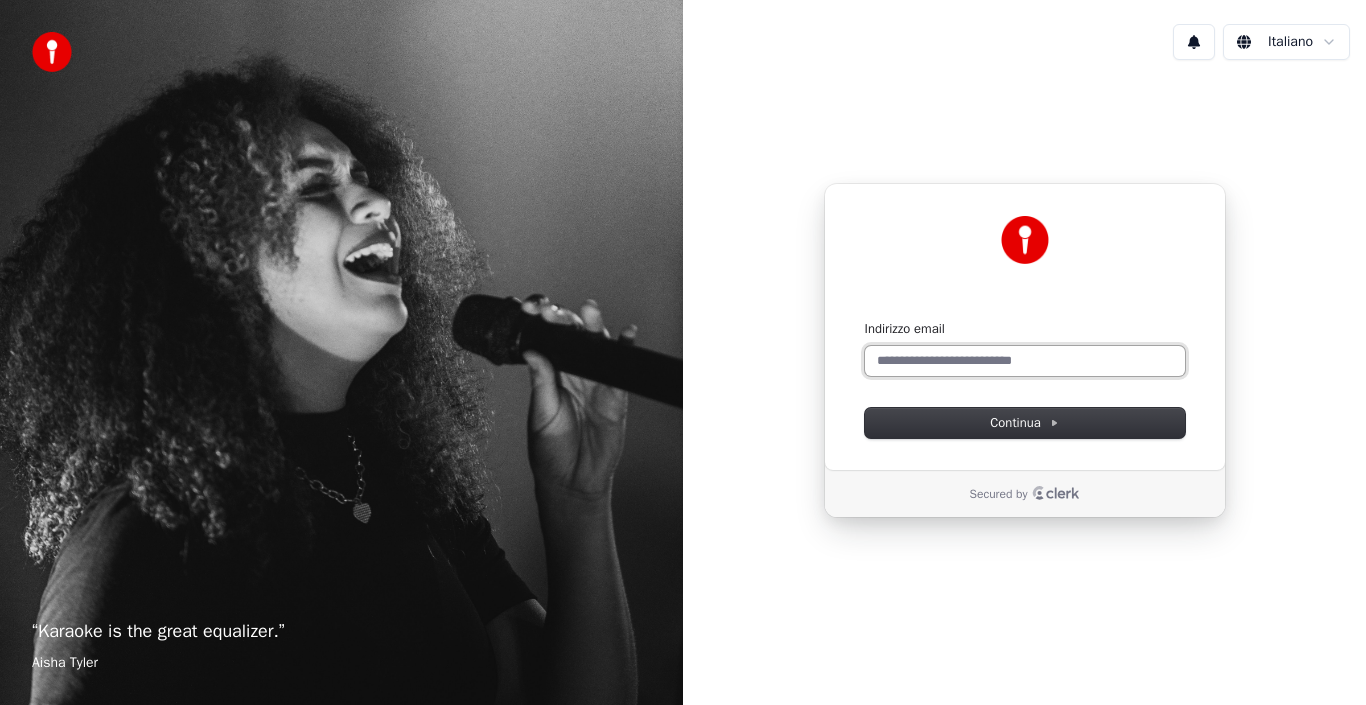 click on "Indirizzo email" at bounding box center [1025, 361] 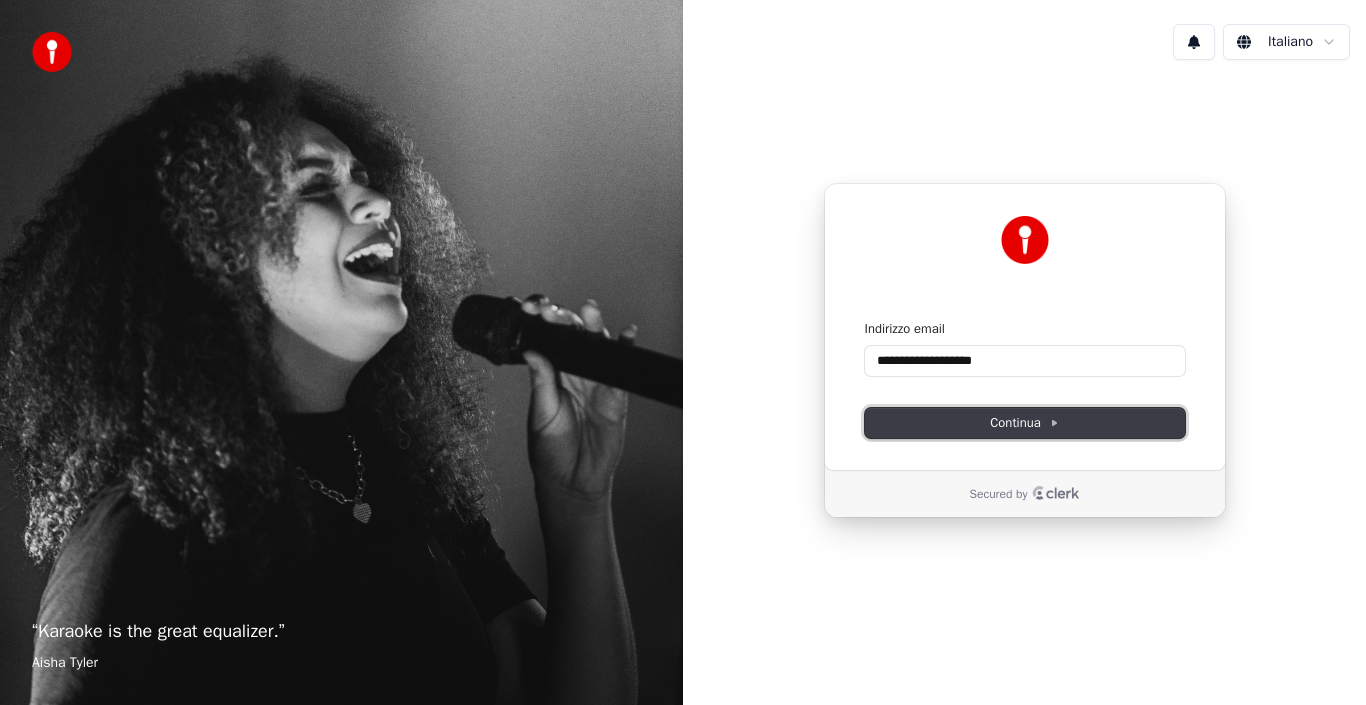 click on "Continua" at bounding box center [1024, 423] 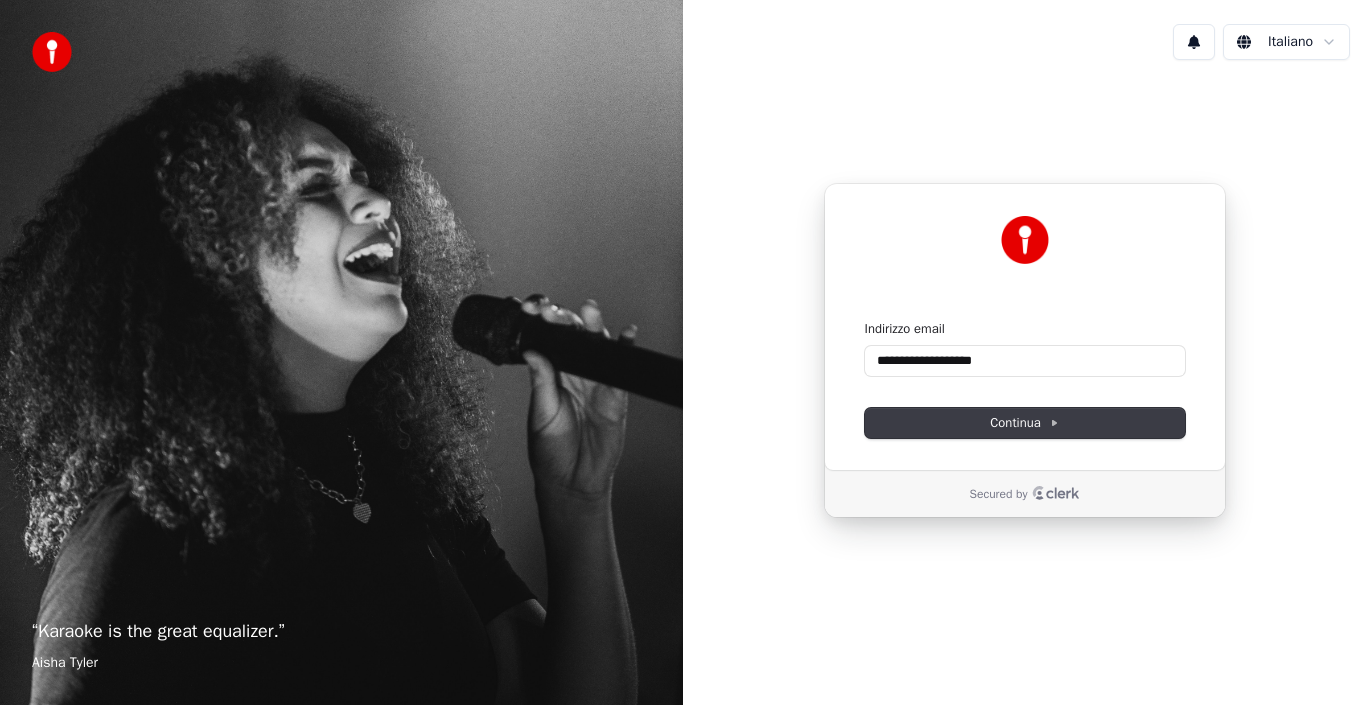 type on "**********" 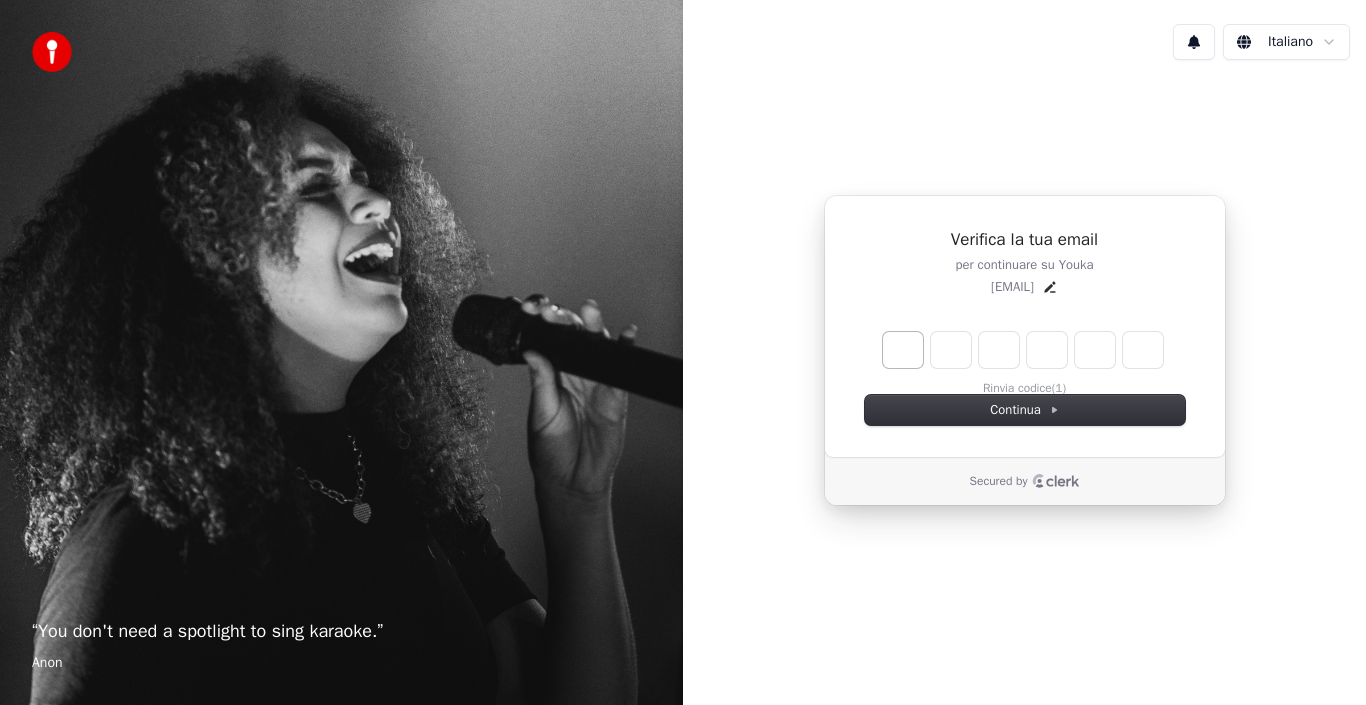 click at bounding box center (903, 350) 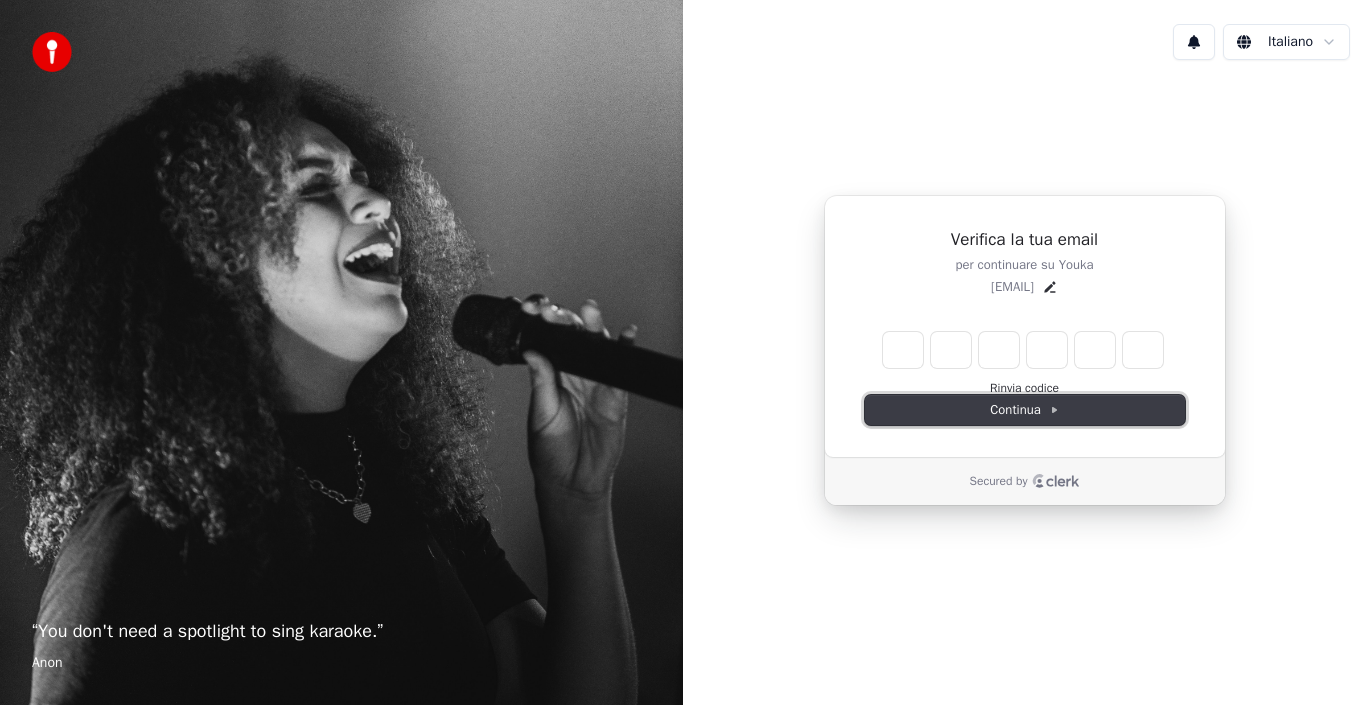 click on "Continua" at bounding box center (1024, 410) 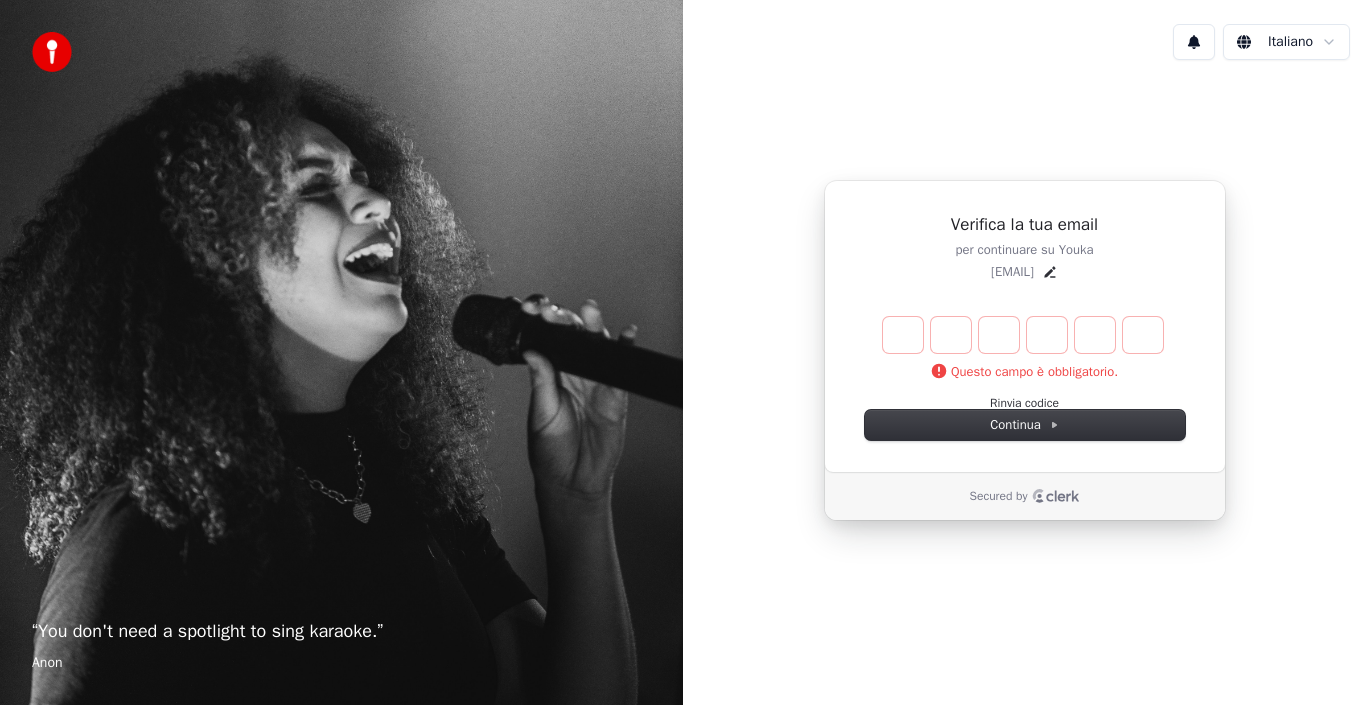 click on "Secured by" at bounding box center (999, 496) 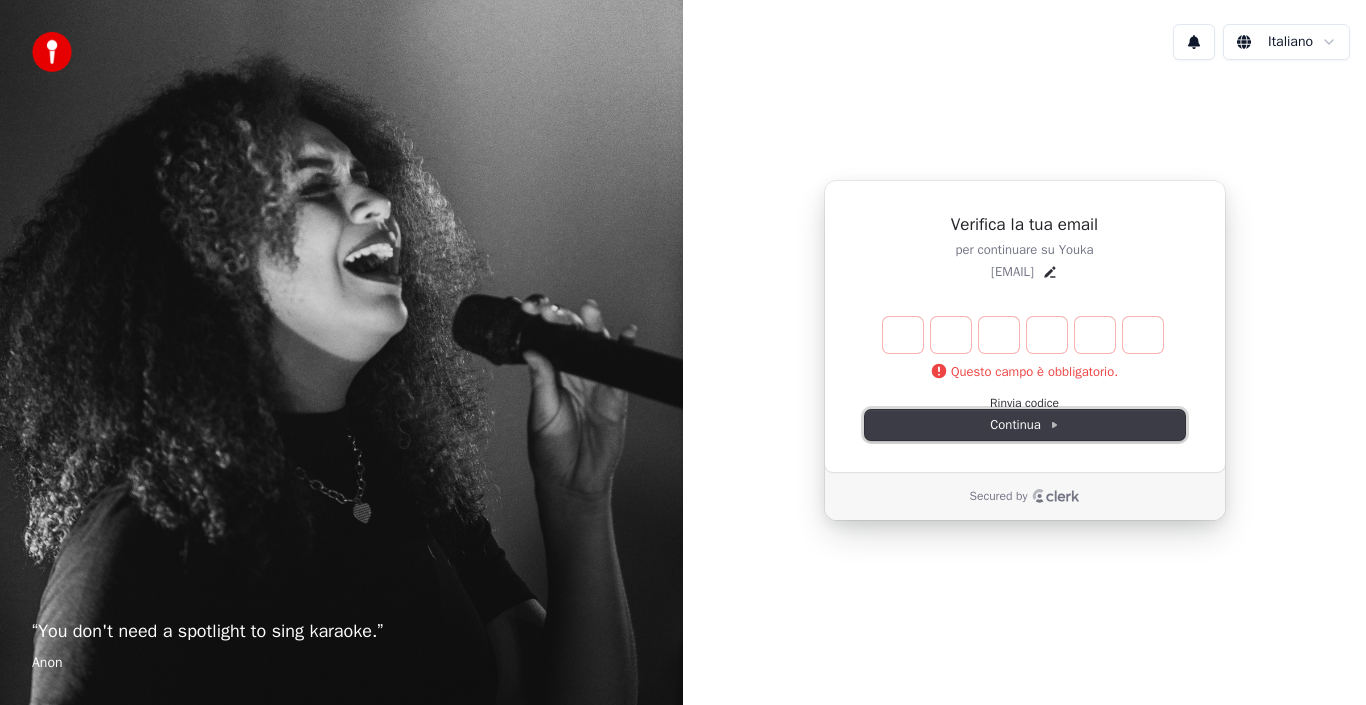 click on "Continua" at bounding box center (1024, 425) 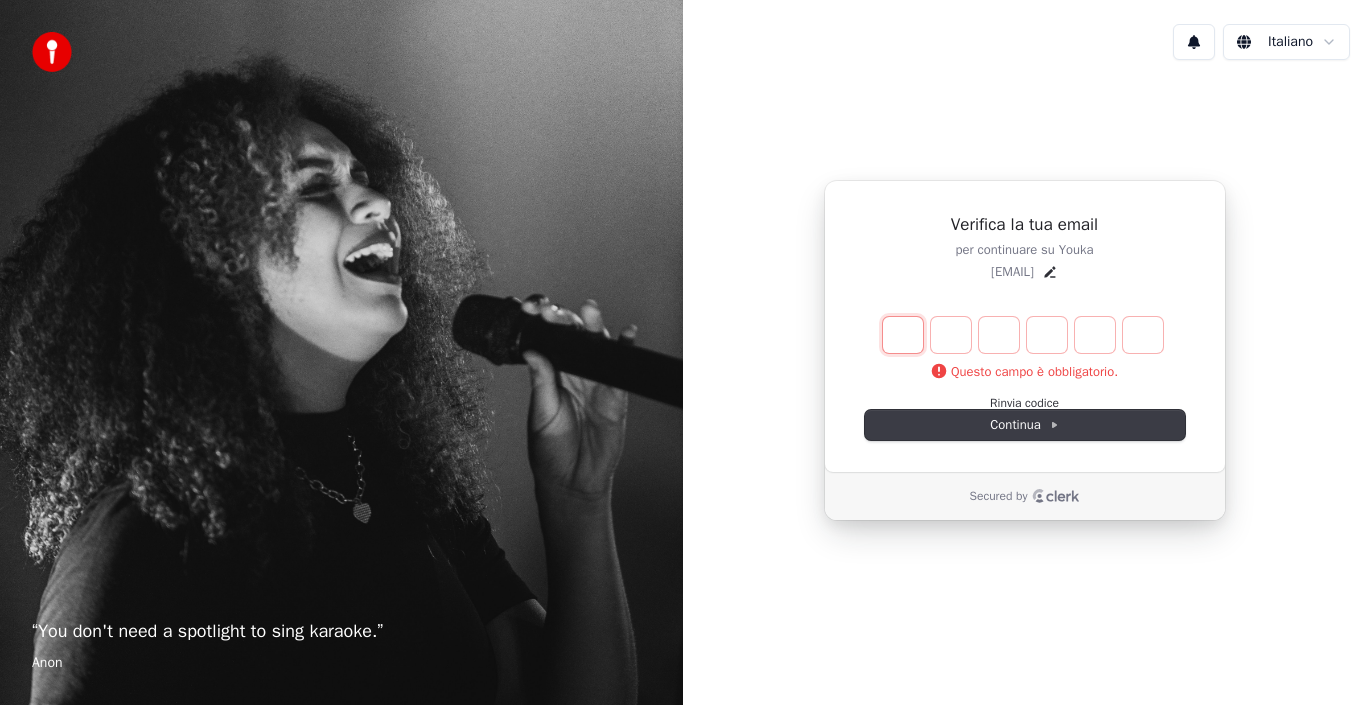 type on "*" 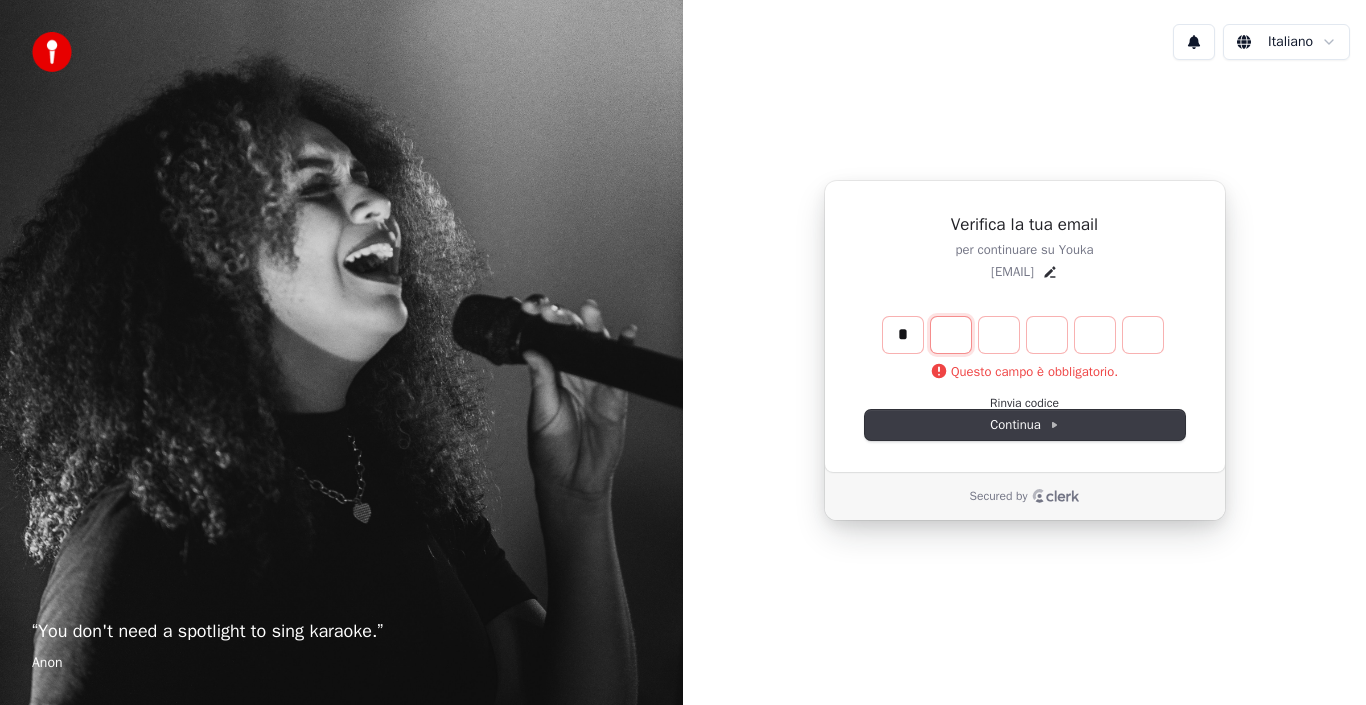 type on "*" 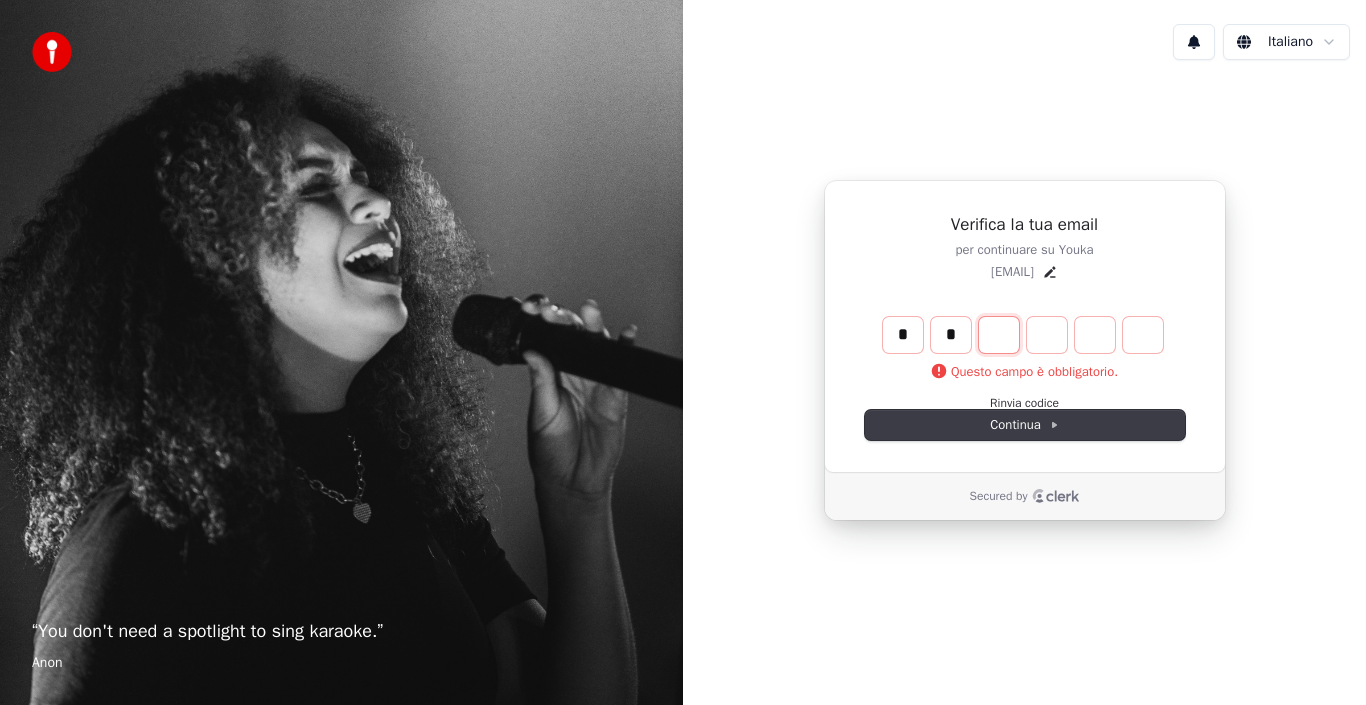 type on "**" 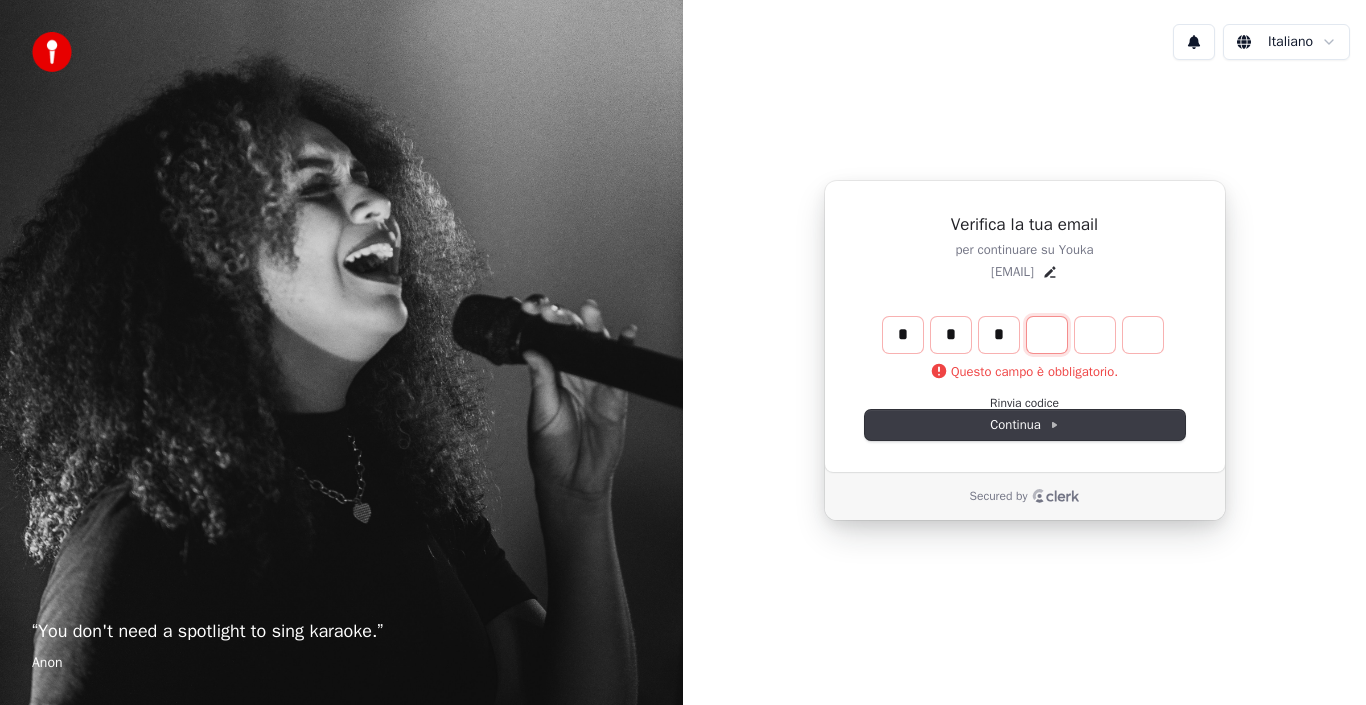 type on "***" 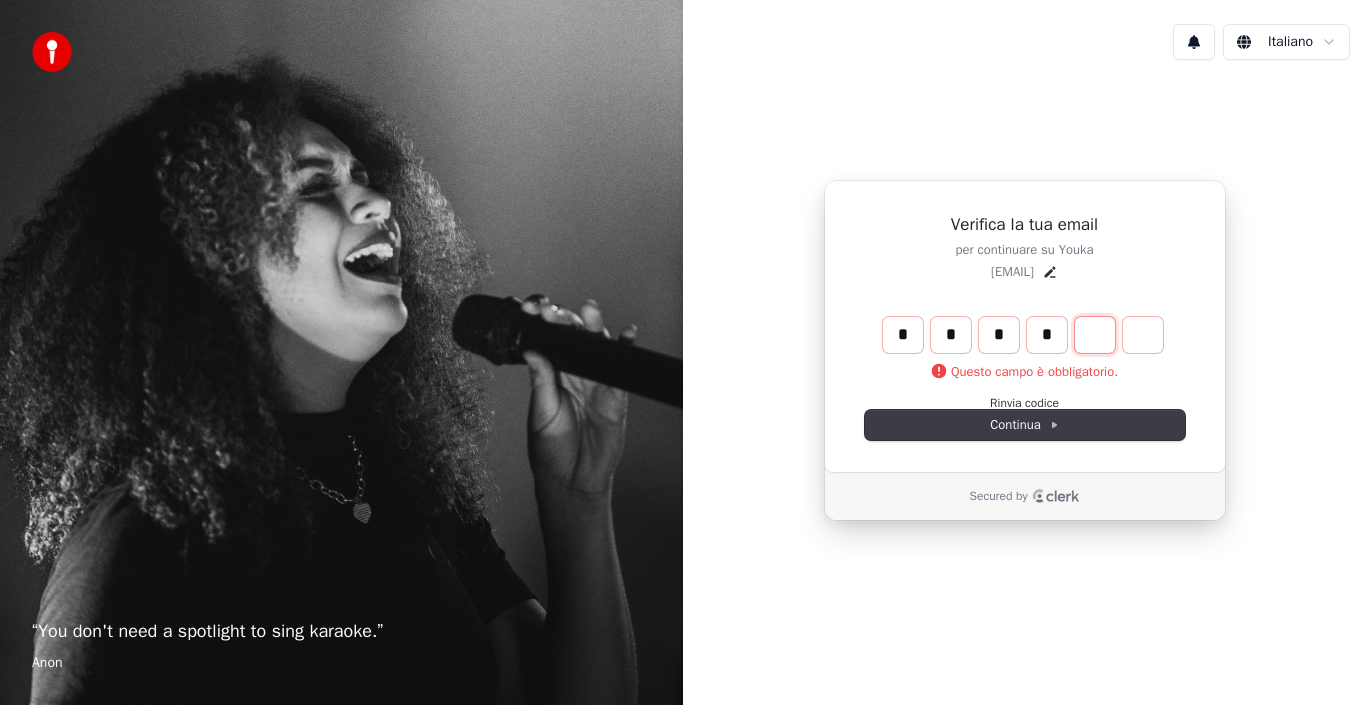 type on "****" 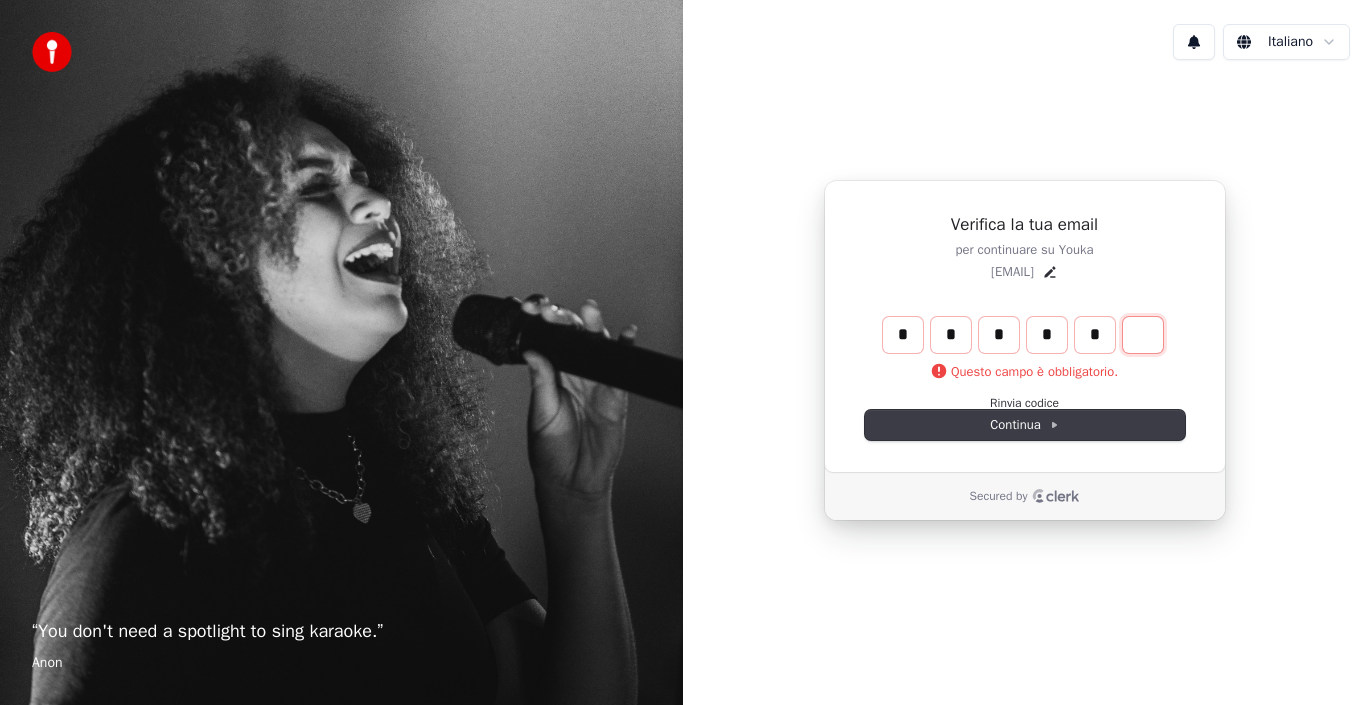 type on "******" 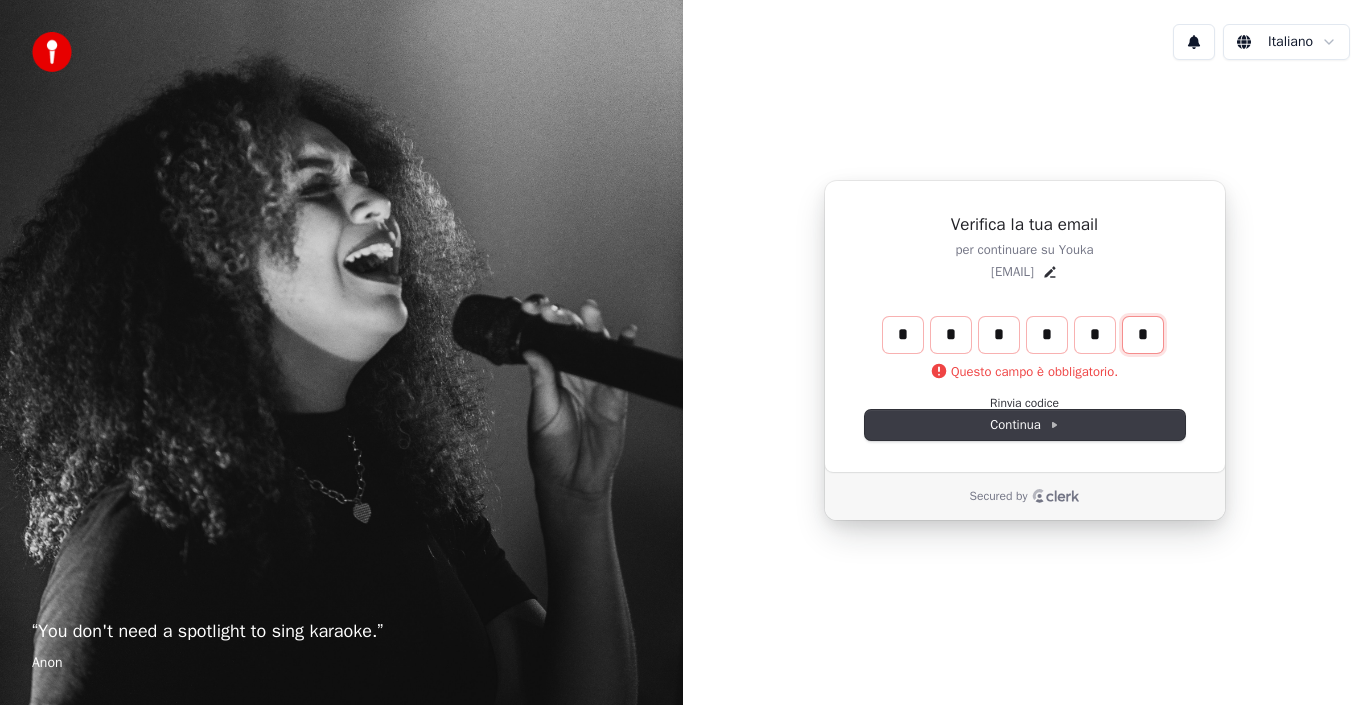 type on "*" 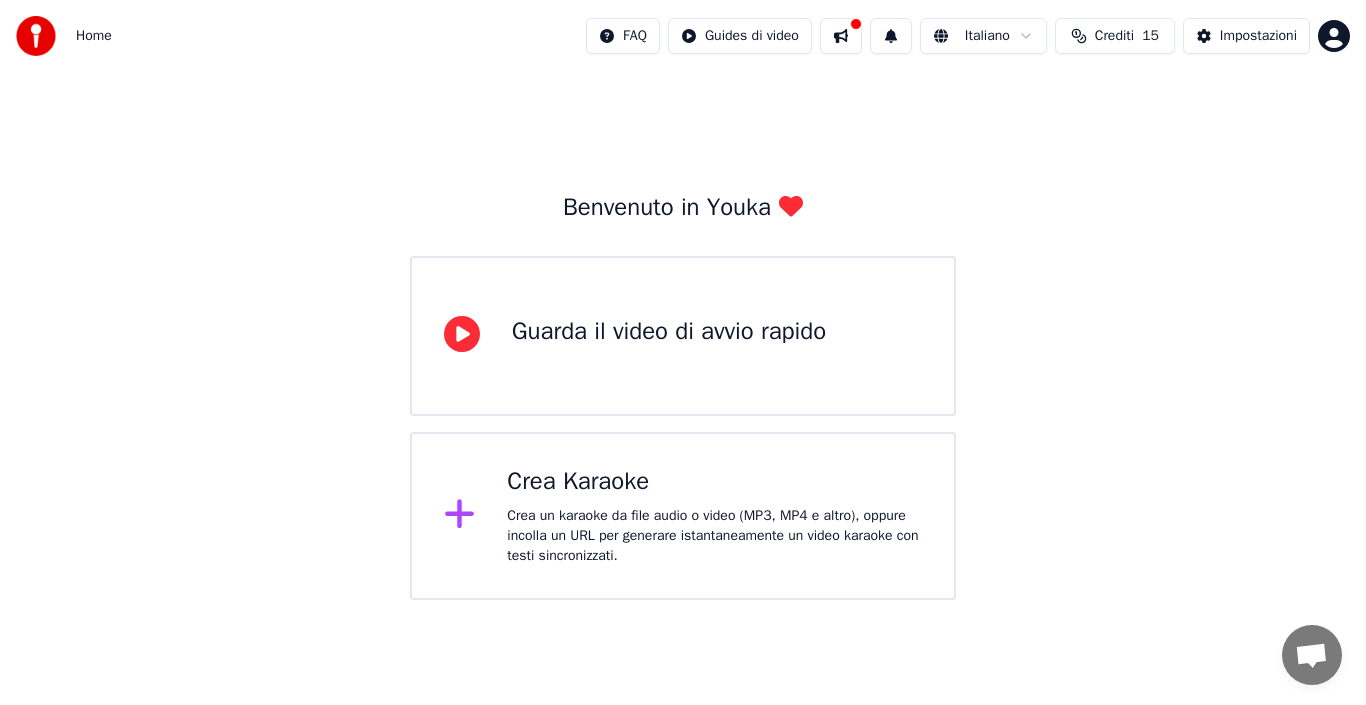 click 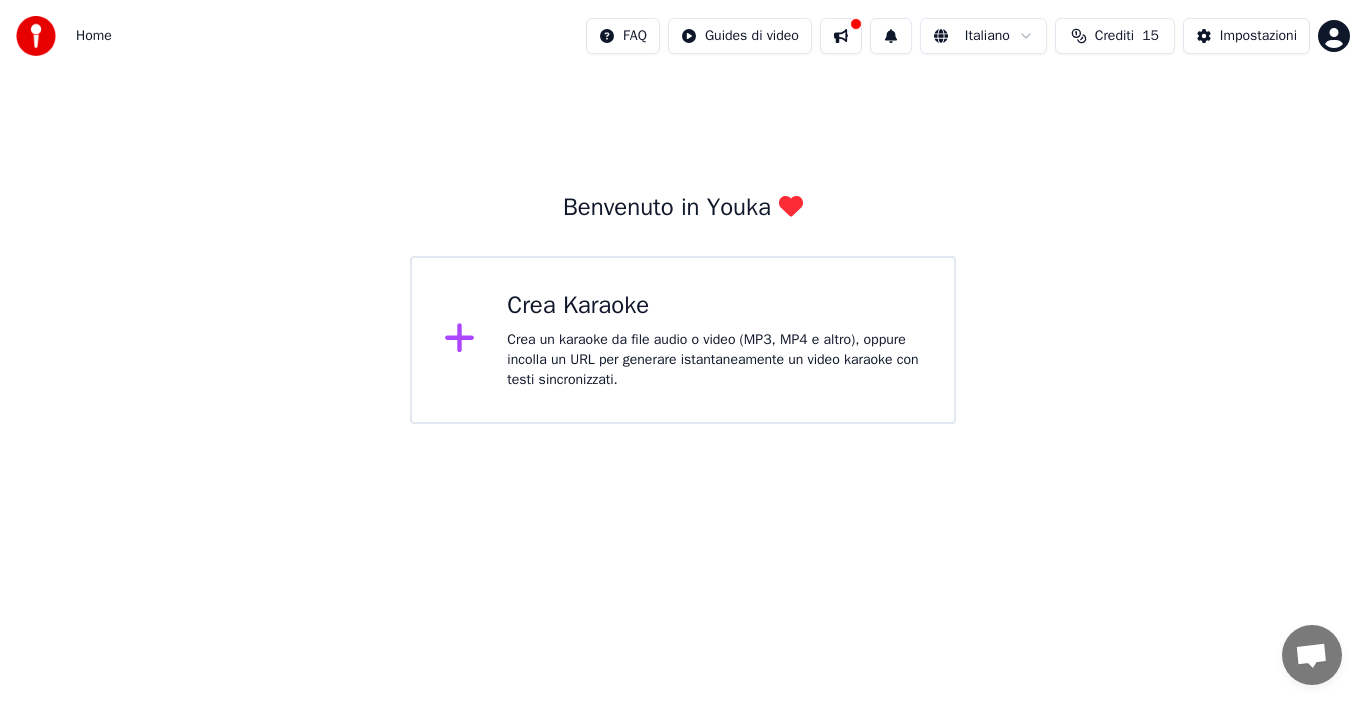 click on "Home FAQ Guides di video Italiano Crediti 15 Impostazioni Benvenuto in Youka Crea Karaoke Crea un karaoke da file audio o video (MP3, MP4 e altro), oppure incolla un URL per generare istantaneamente un video karaoke con testi sincronizzati." at bounding box center [683, 212] 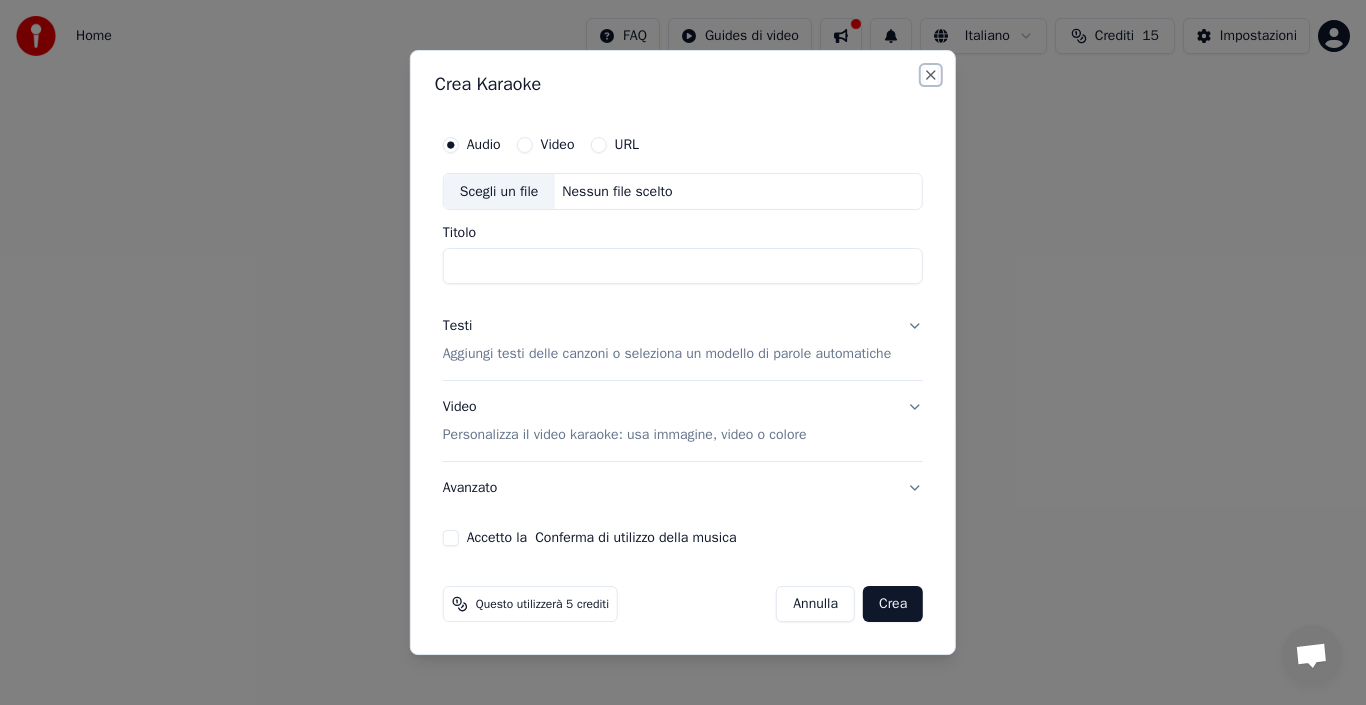 click on "Close" at bounding box center (931, 75) 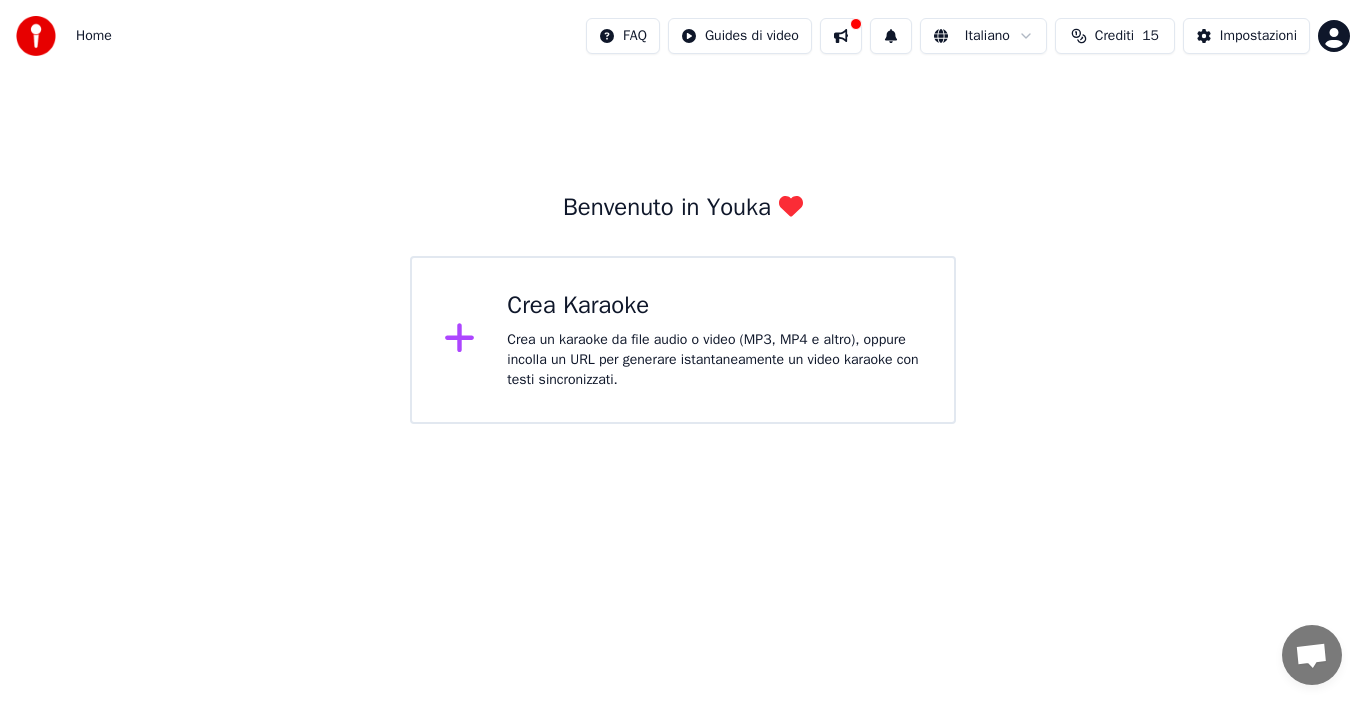 click on "Home" at bounding box center [94, 36] 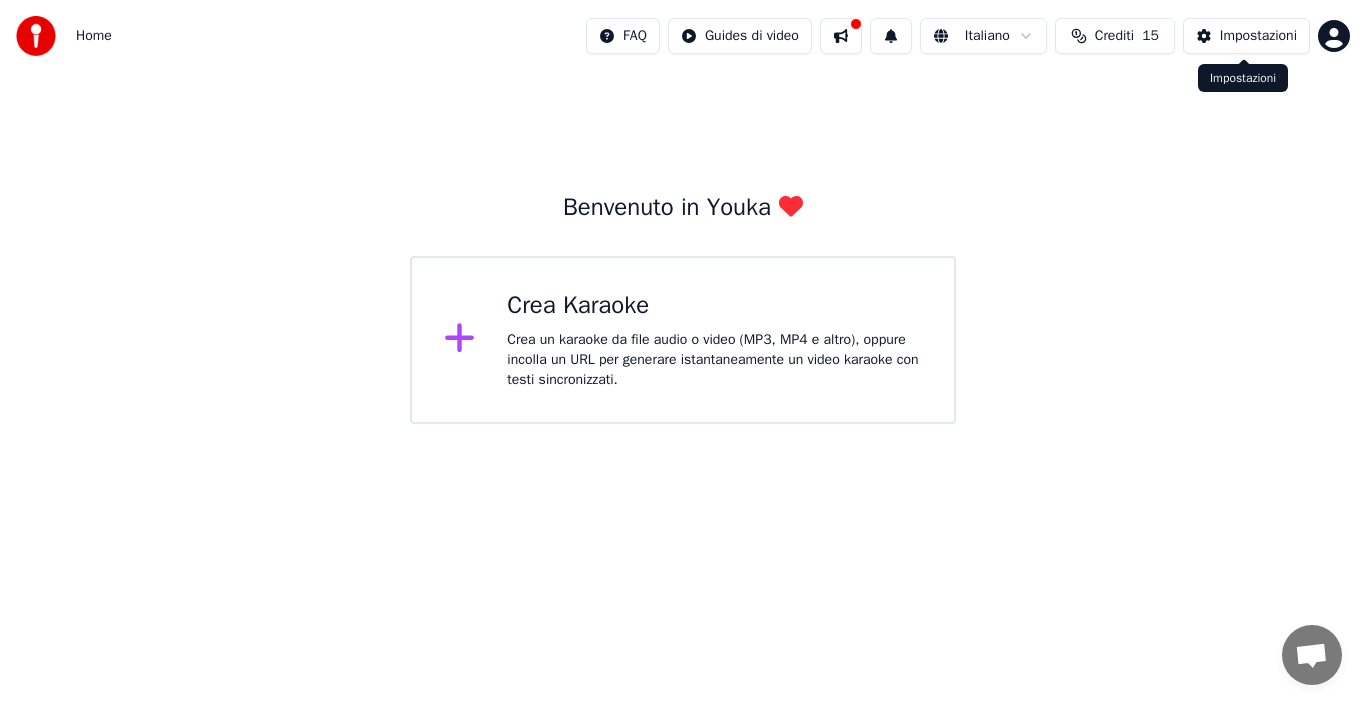 click on "Impostazioni" at bounding box center [1258, 36] 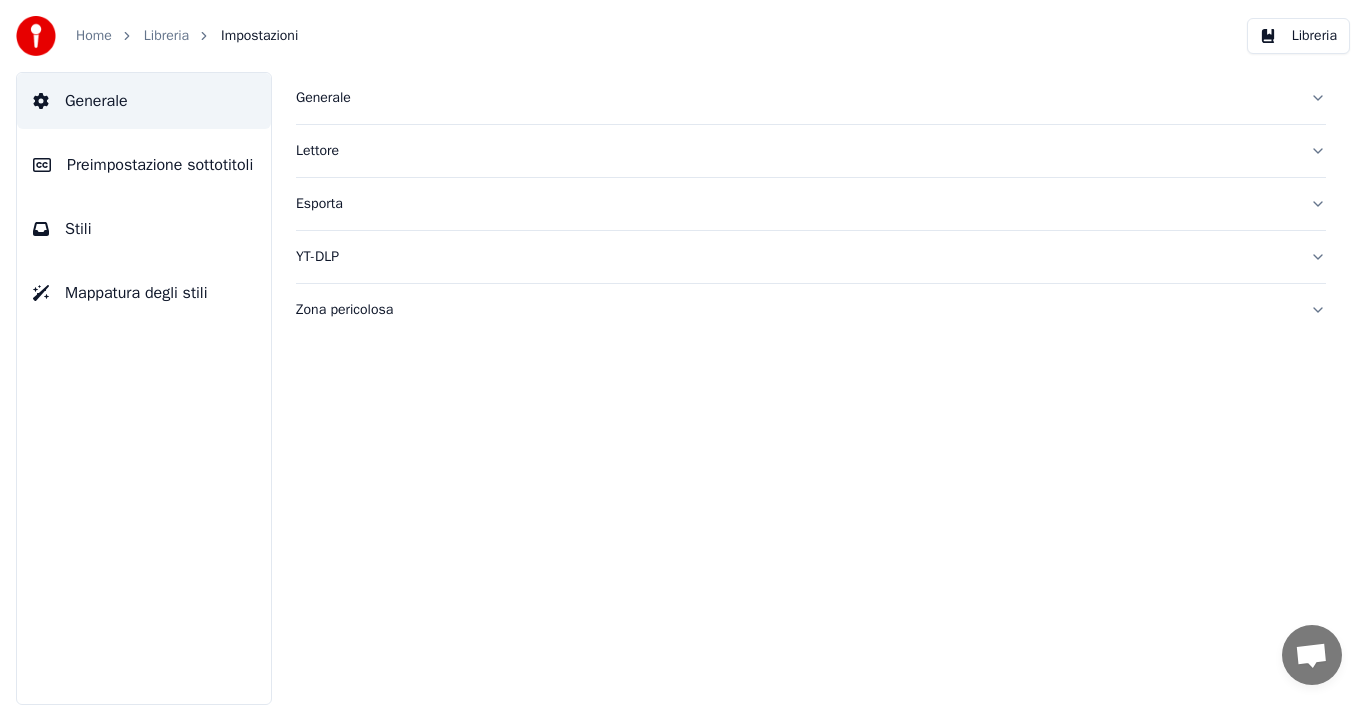 click on "Libreria" at bounding box center (166, 36) 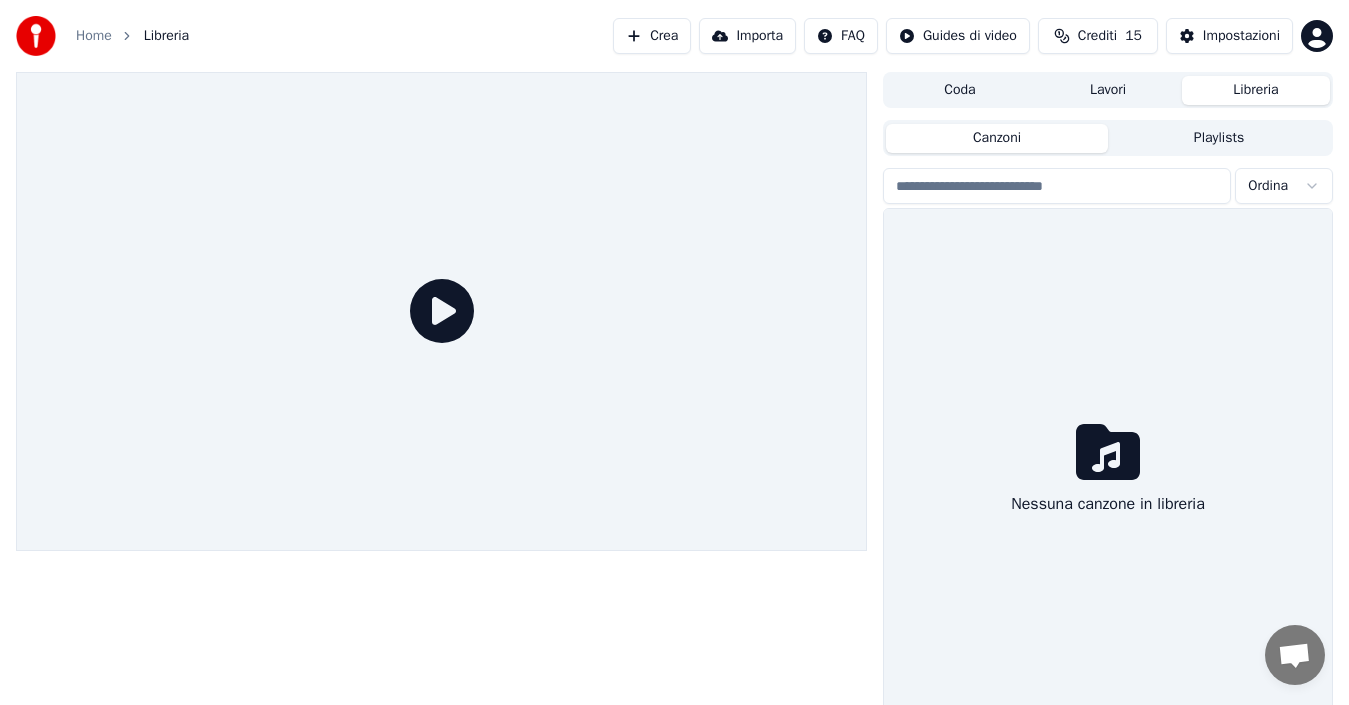click at bounding box center [1057, 186] 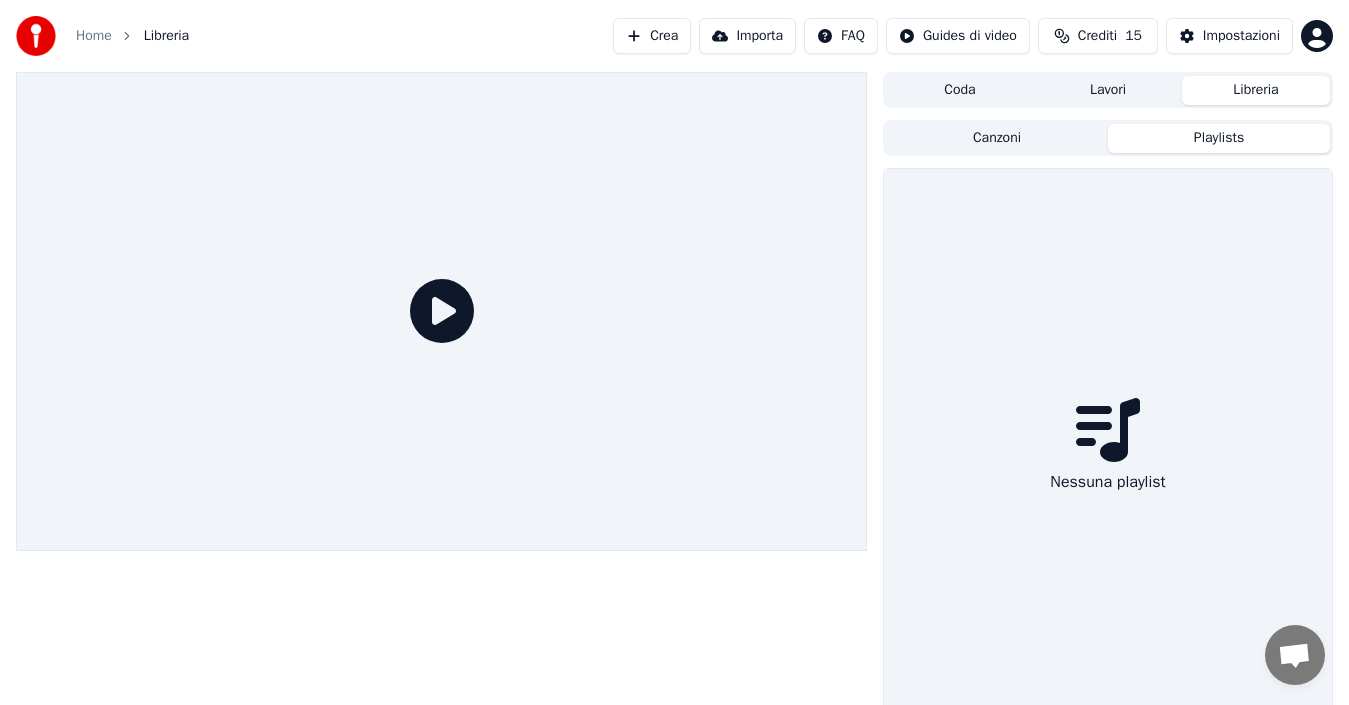 click on "Libreria" at bounding box center (1256, 90) 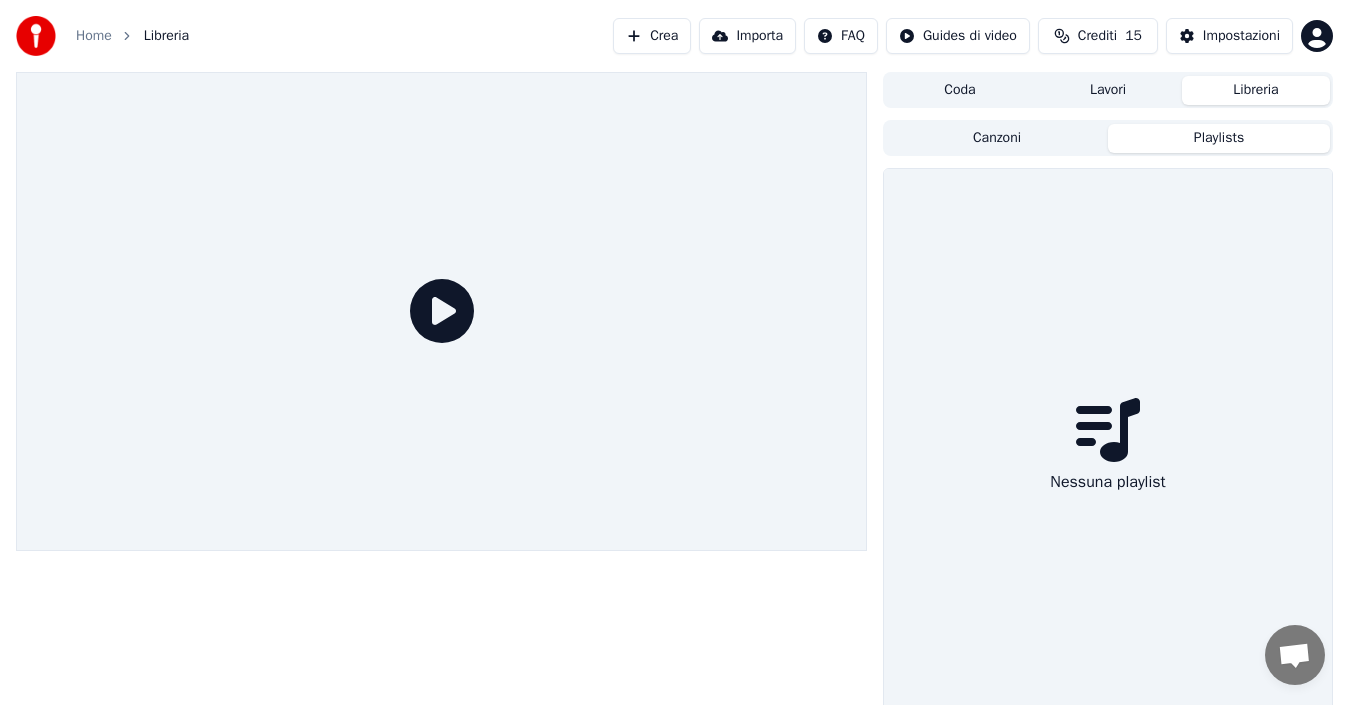 click on "Canzoni Playlists" at bounding box center [1108, 138] 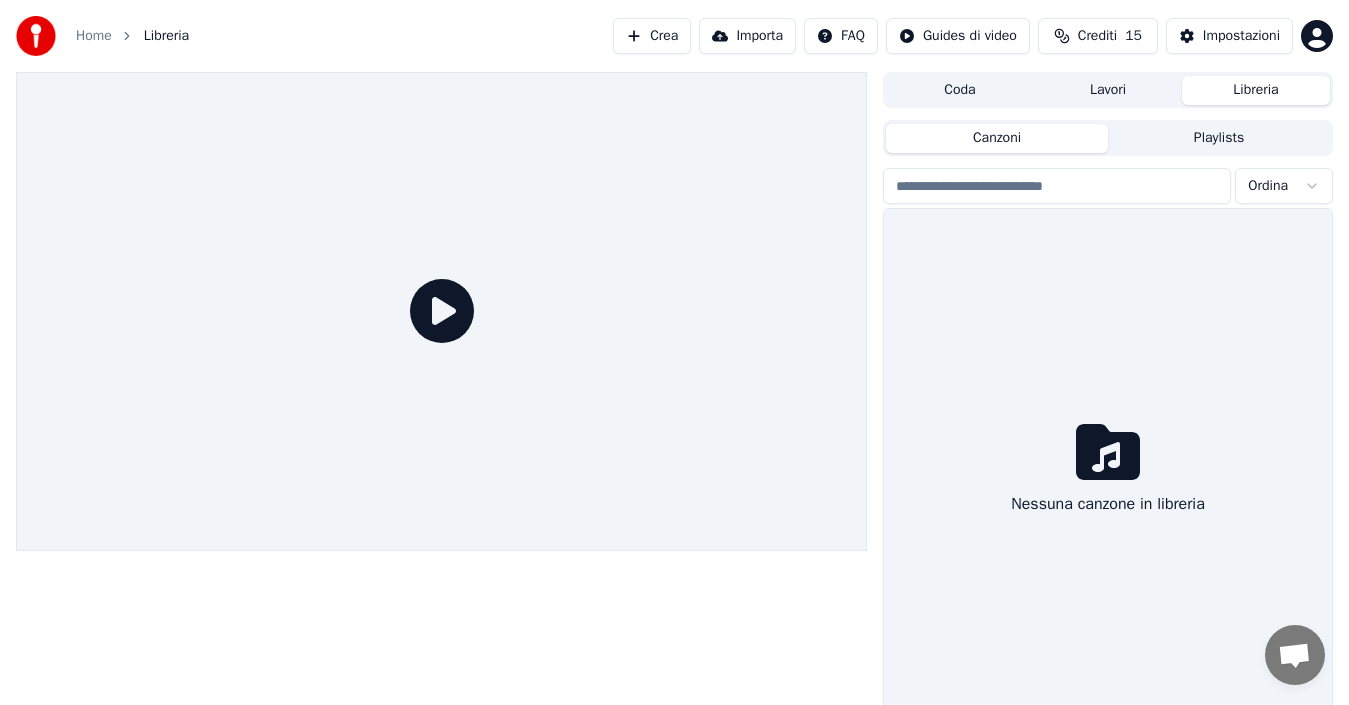 click on "Canzoni" at bounding box center (997, 138) 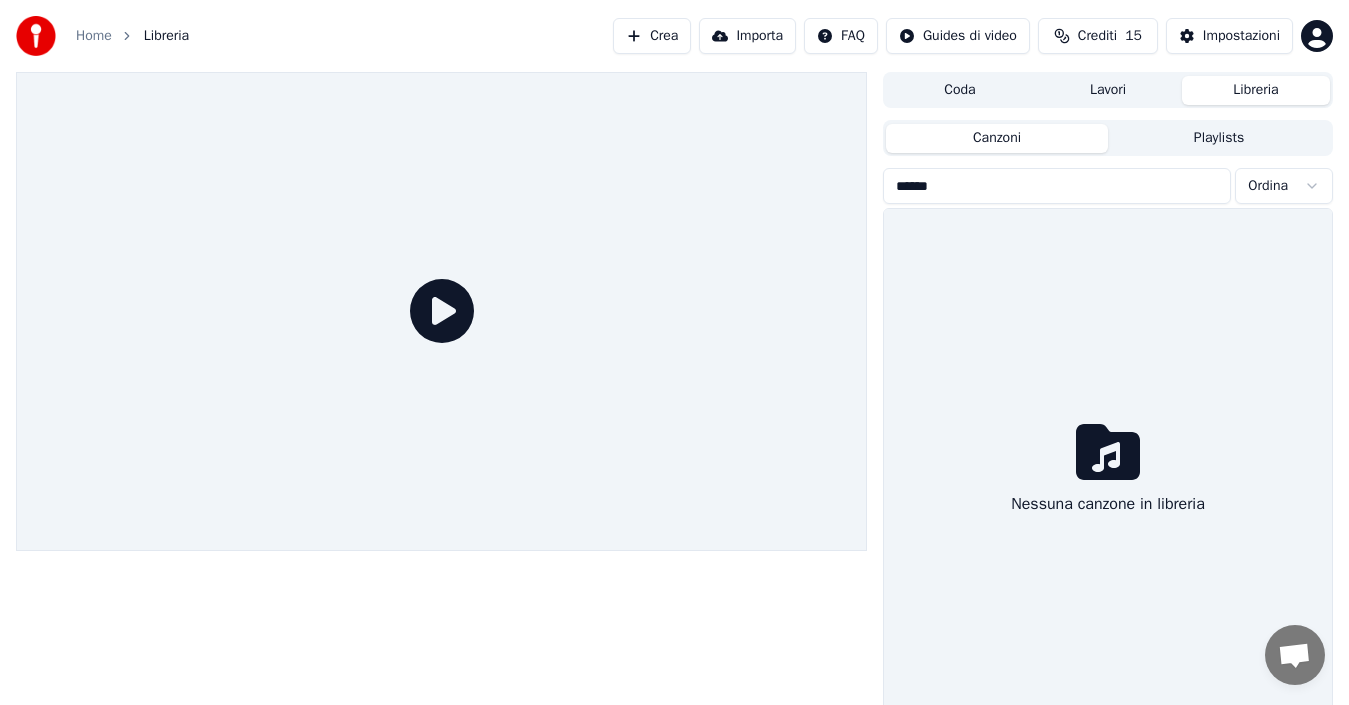type on "******" 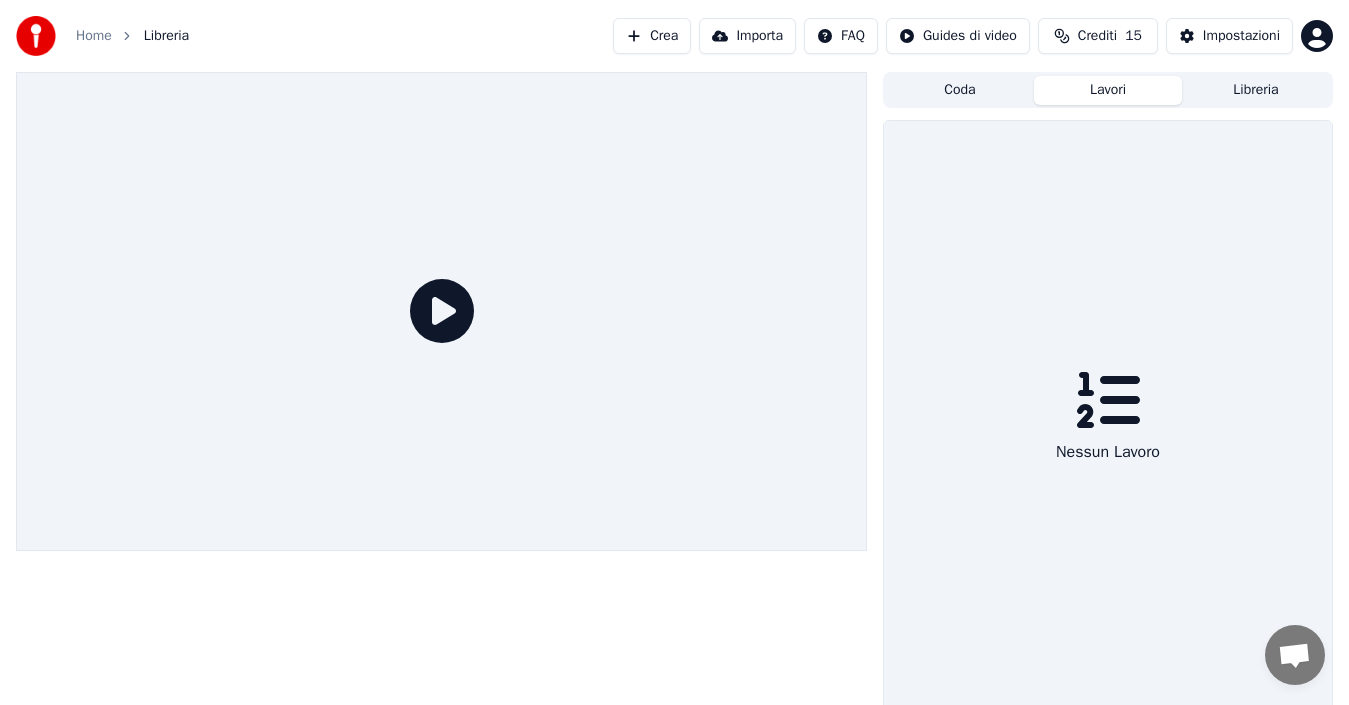 click on "Libreria" at bounding box center [1256, 90] 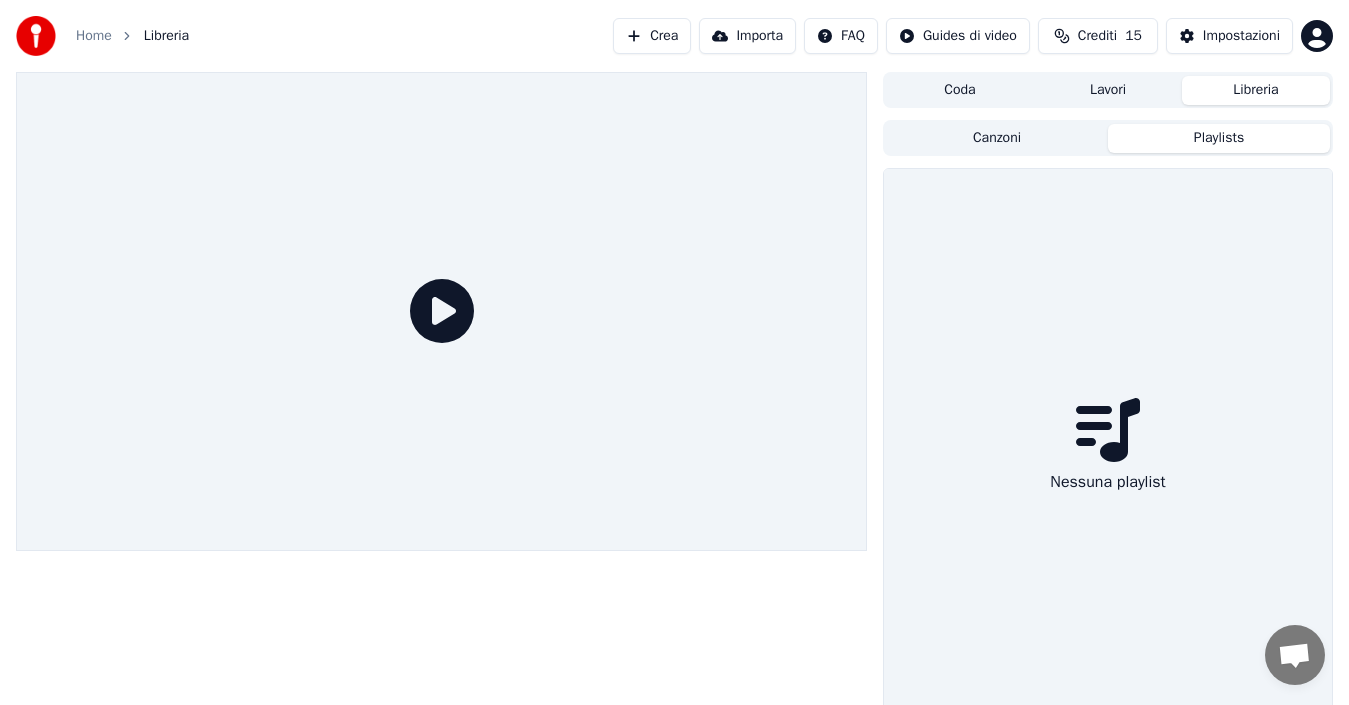 click on "Playlists" at bounding box center [1219, 138] 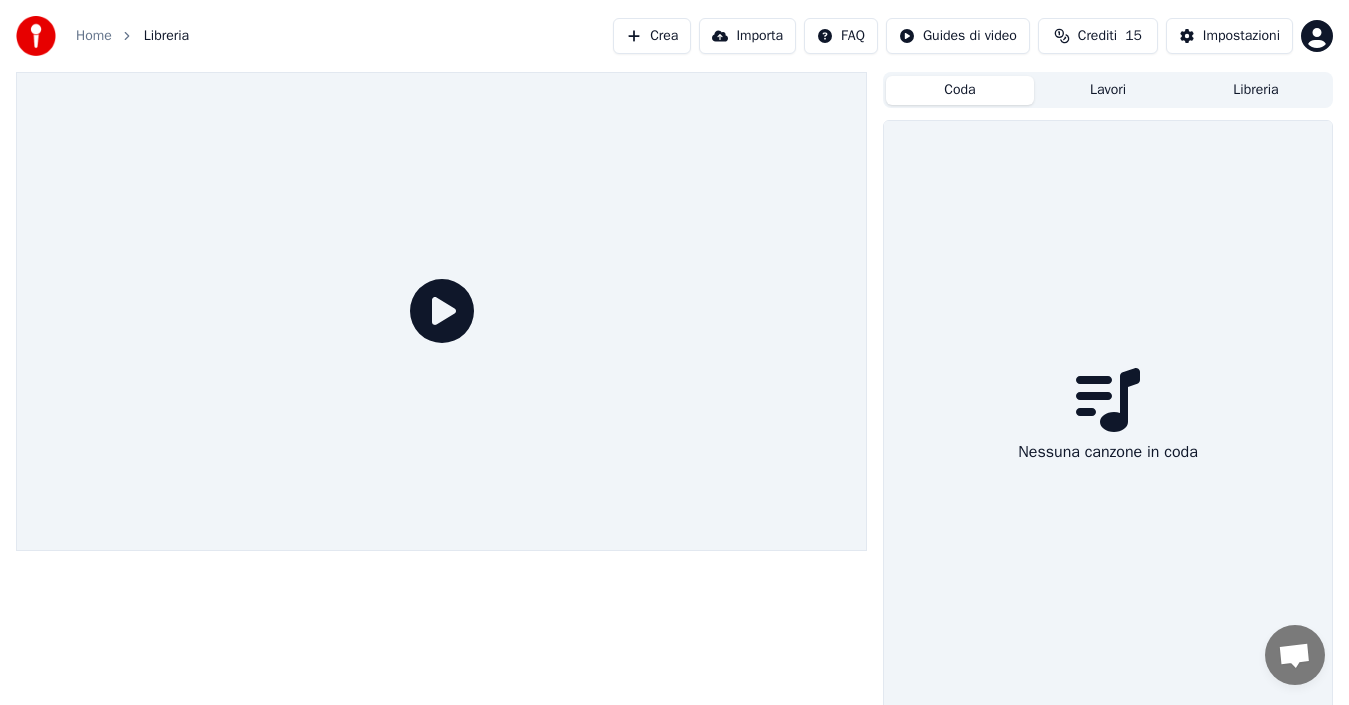 click on "Coda" at bounding box center (960, 90) 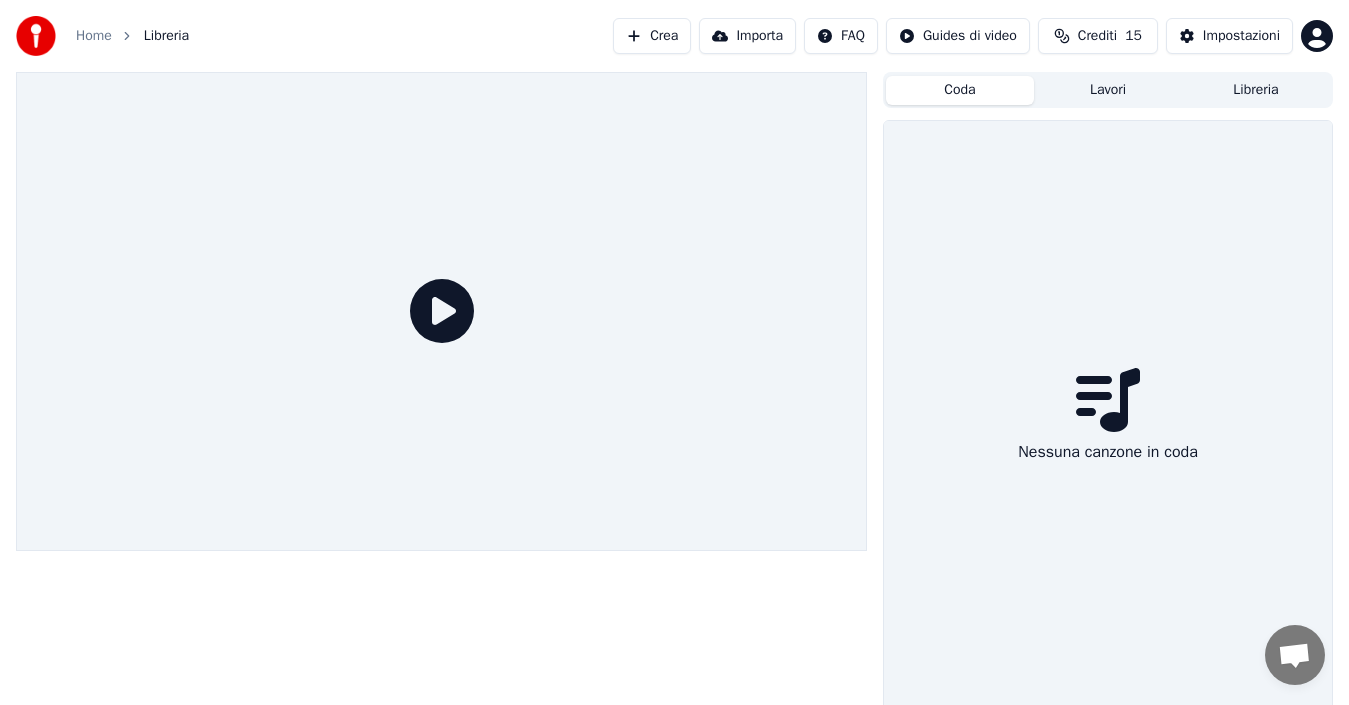 click on "Coda" at bounding box center (960, 90) 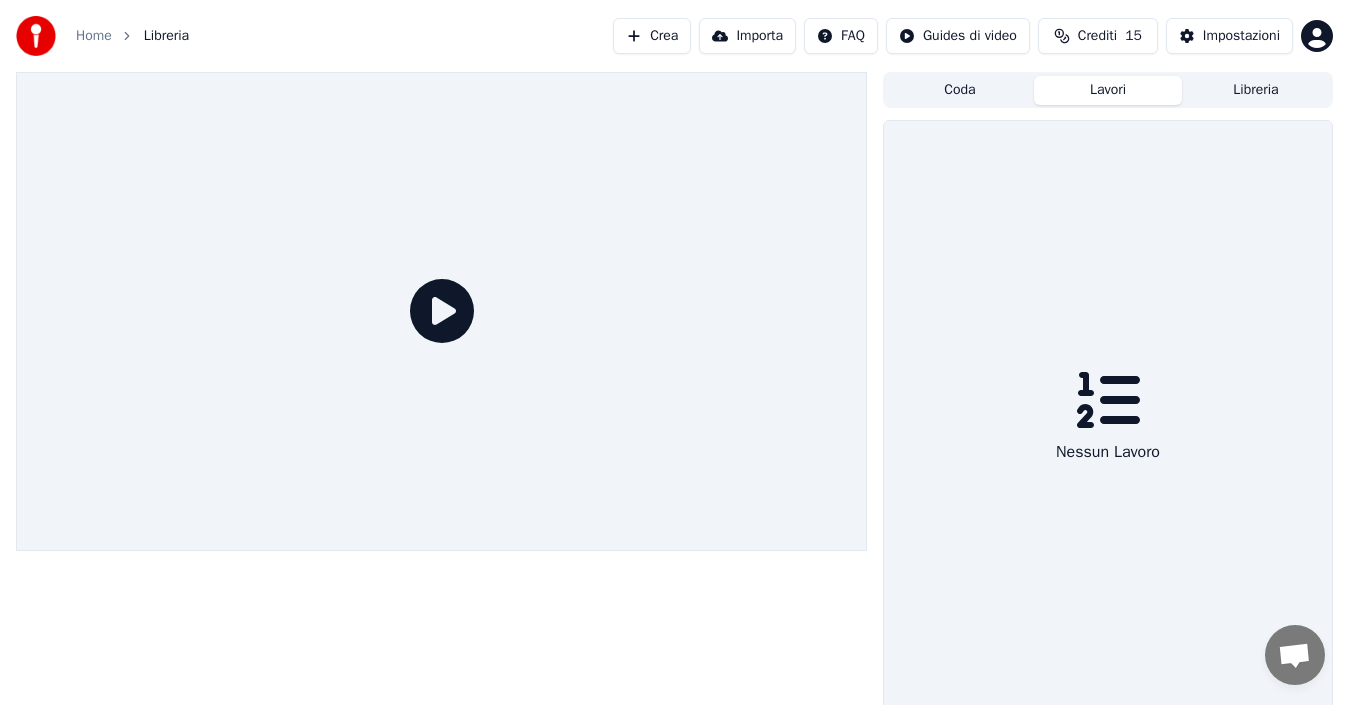 click on "Lavori" at bounding box center (1108, 90) 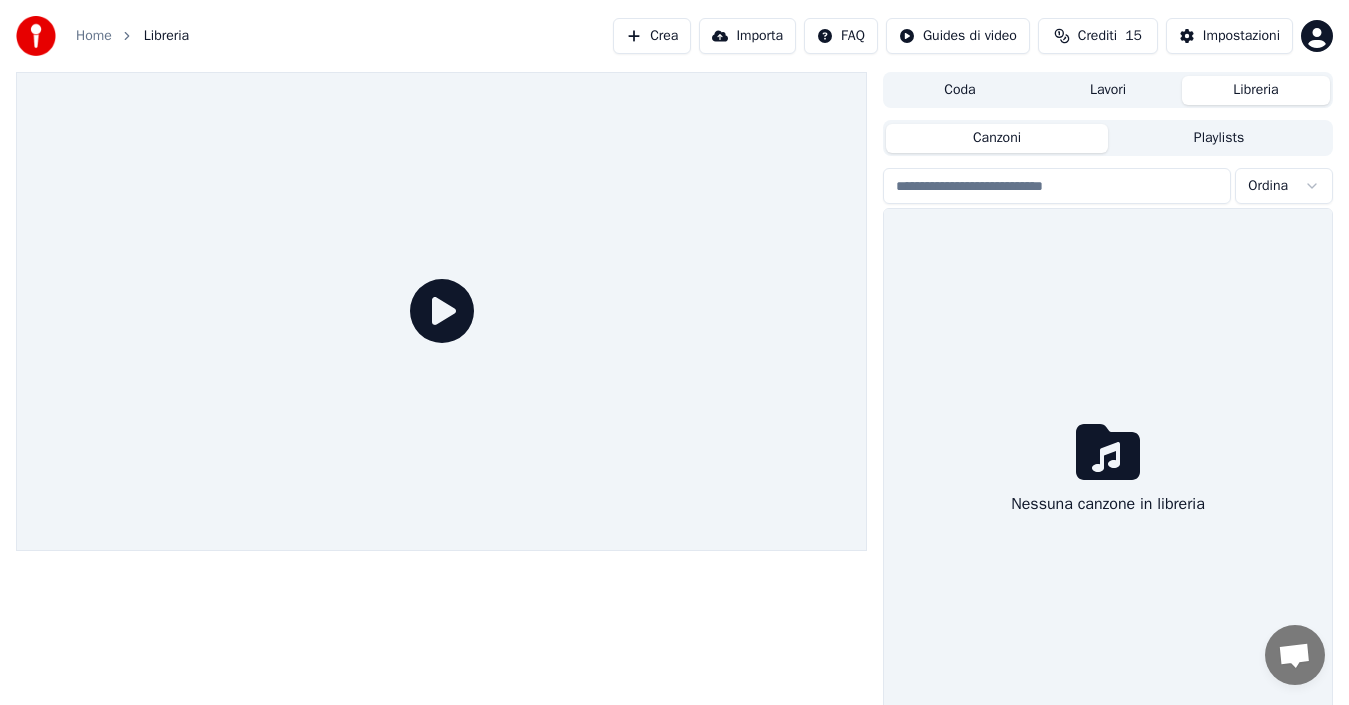 click on "Canzoni" at bounding box center [997, 138] 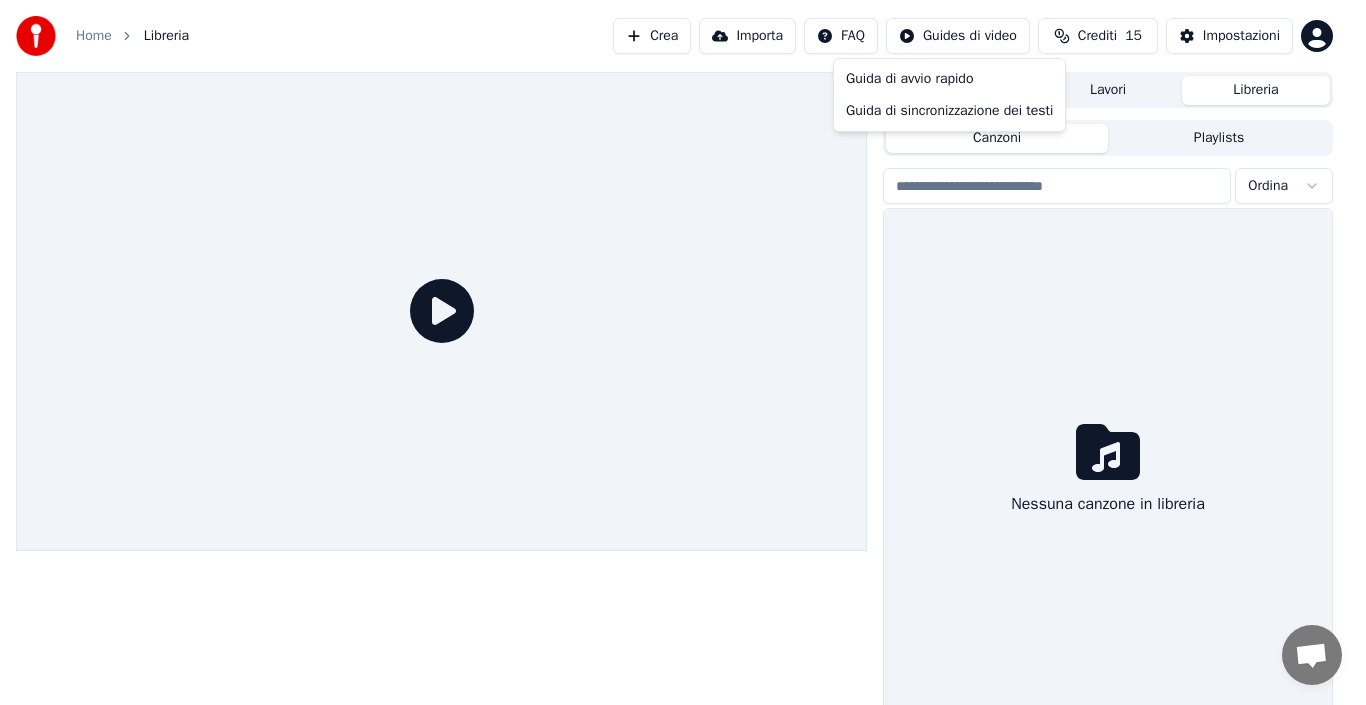 click on "Home Libreria Crea Importa FAQ Guides di video Crediti 15 Impostazioni Coda Lavori Libreria Canzoni Playlists Ordina Nessuna canzone in libreria
Guida di avvio rapido Guida di sincronizzazione dei testi" at bounding box center (683, 352) 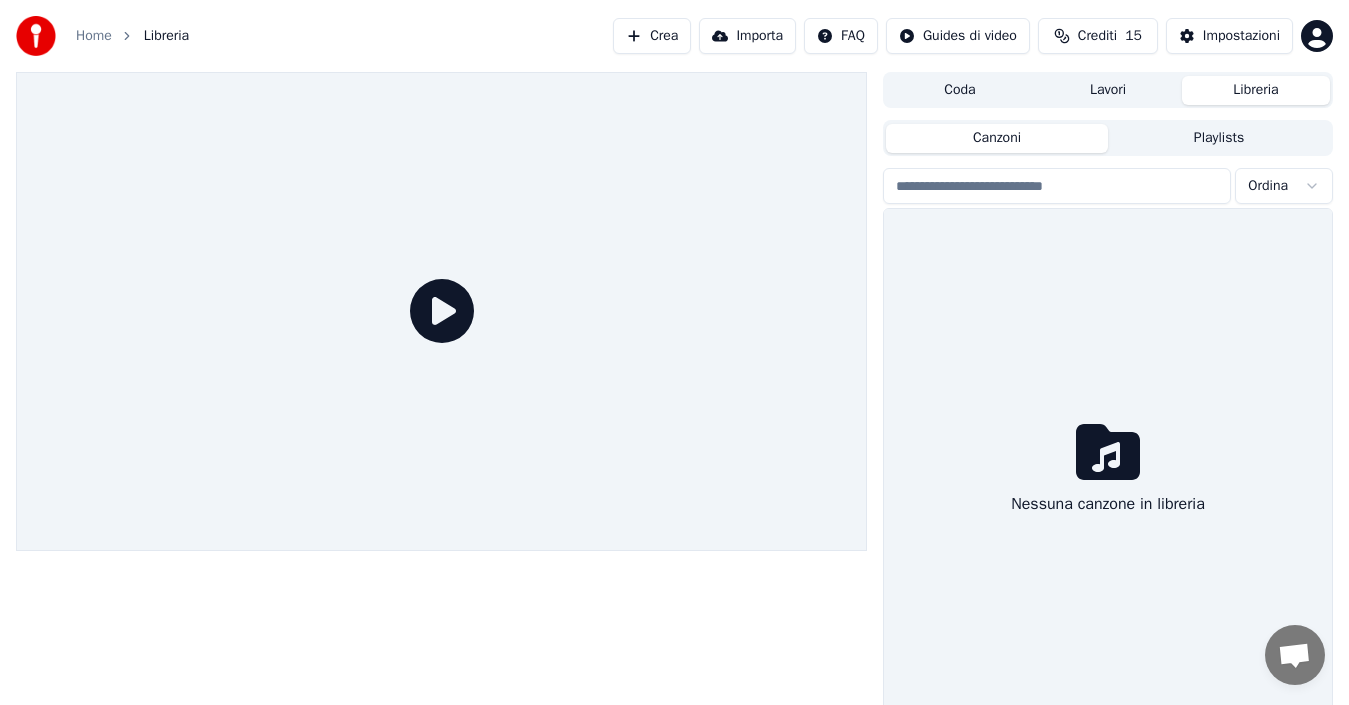 click on "Impostazioni" at bounding box center [1241, 36] 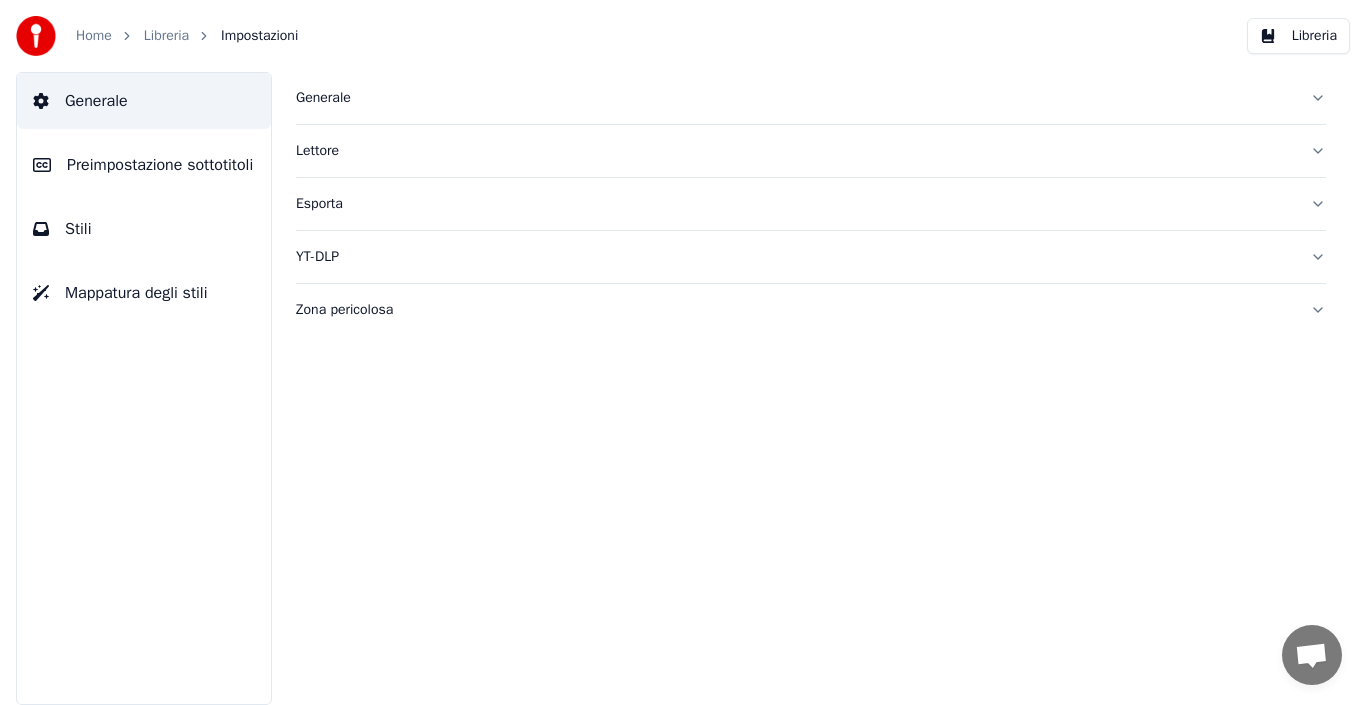 click on "Impostazioni" at bounding box center (259, 36) 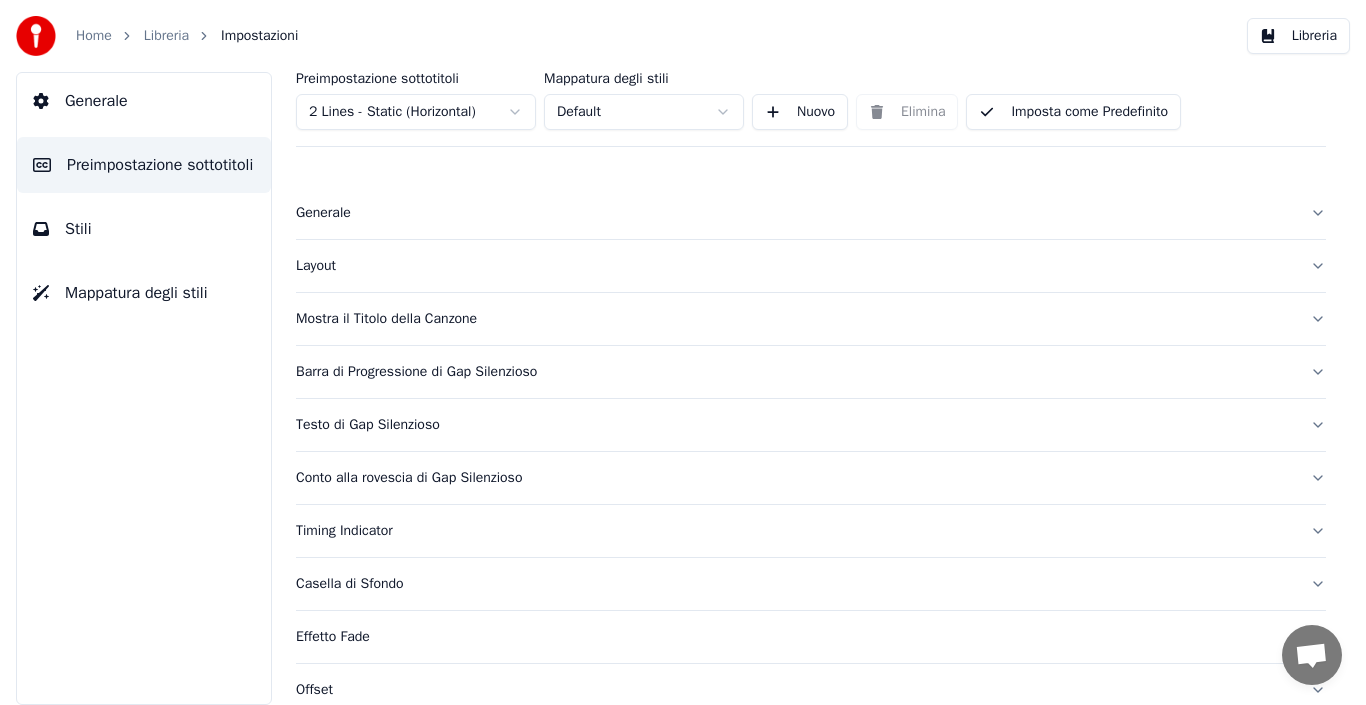 click on "Stili" at bounding box center (78, 229) 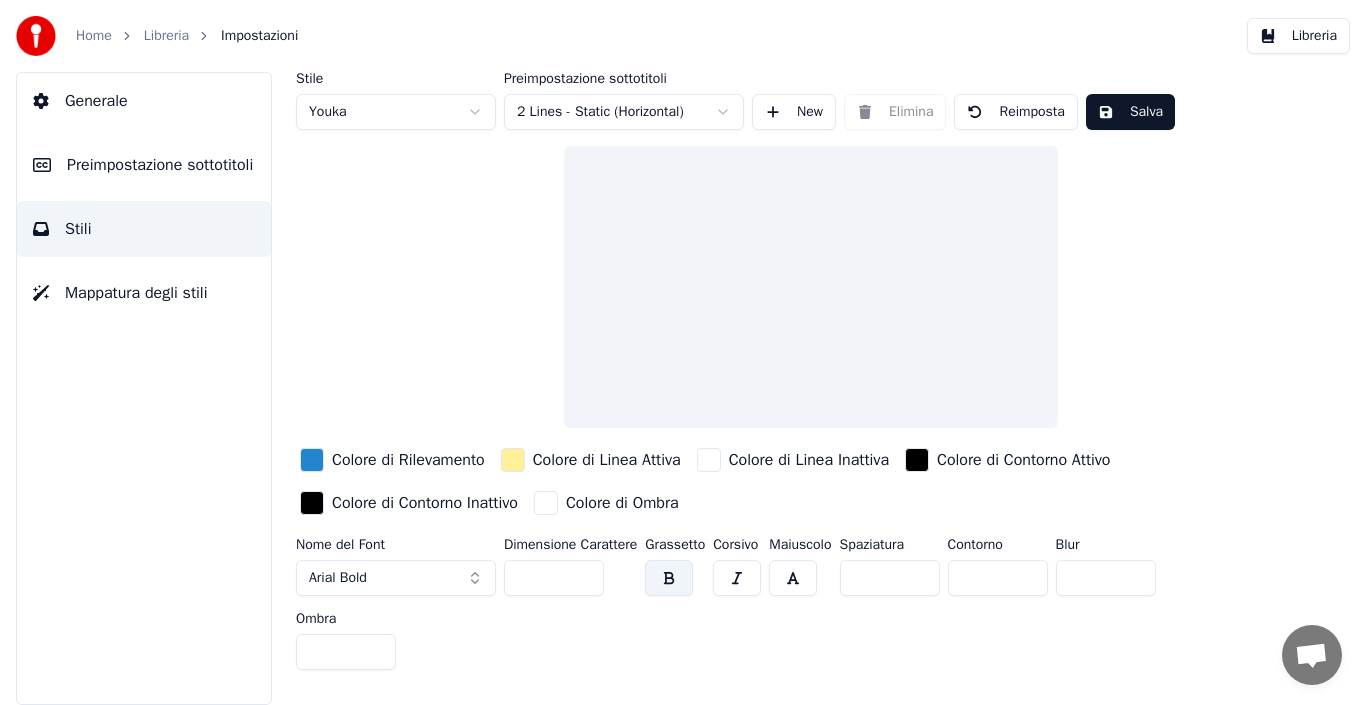 click on "Mappatura degli stili" at bounding box center (136, 293) 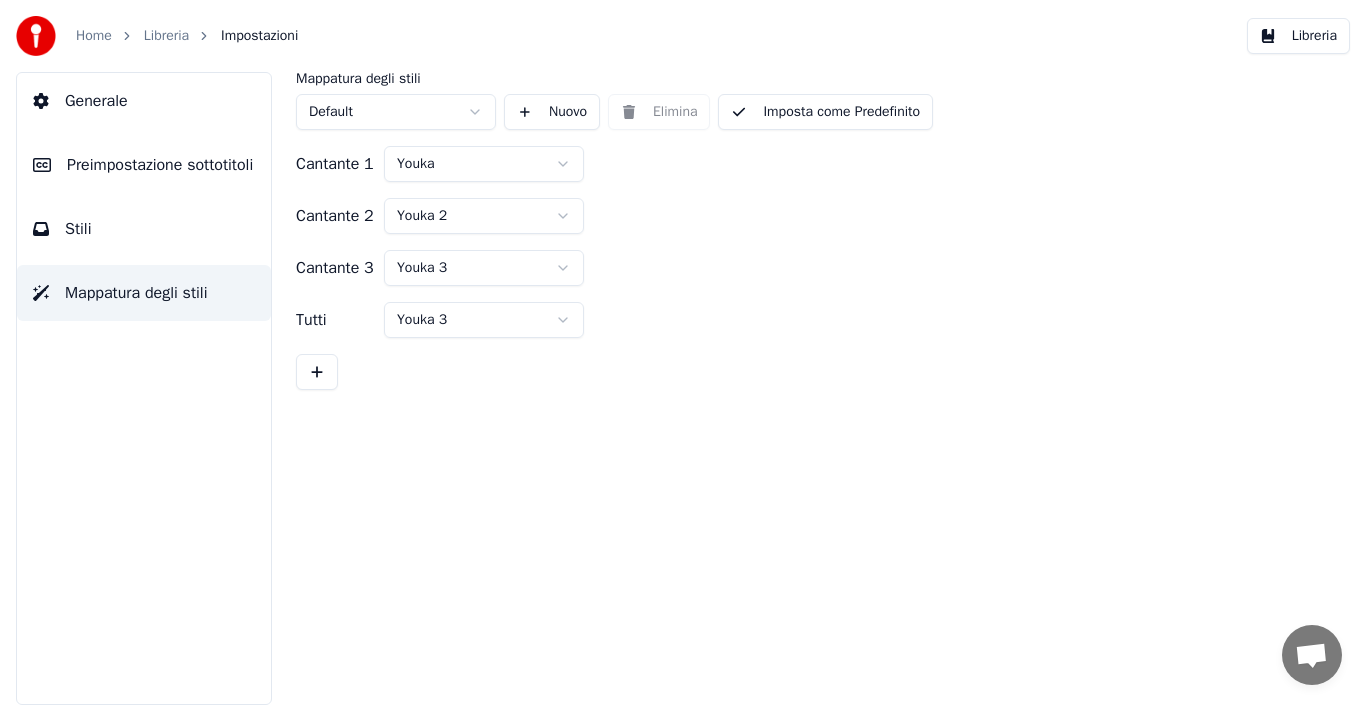 click on "Libreria" at bounding box center (1298, 36) 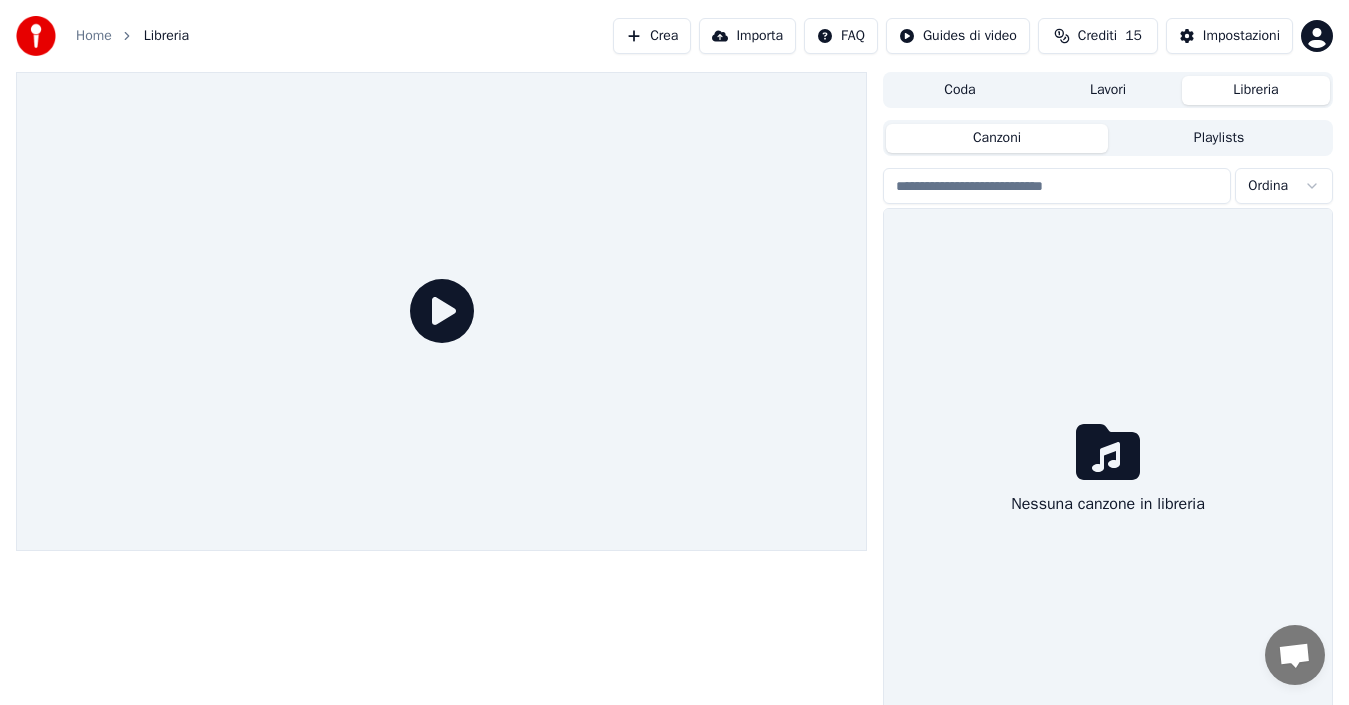 click at bounding box center [1057, 186] 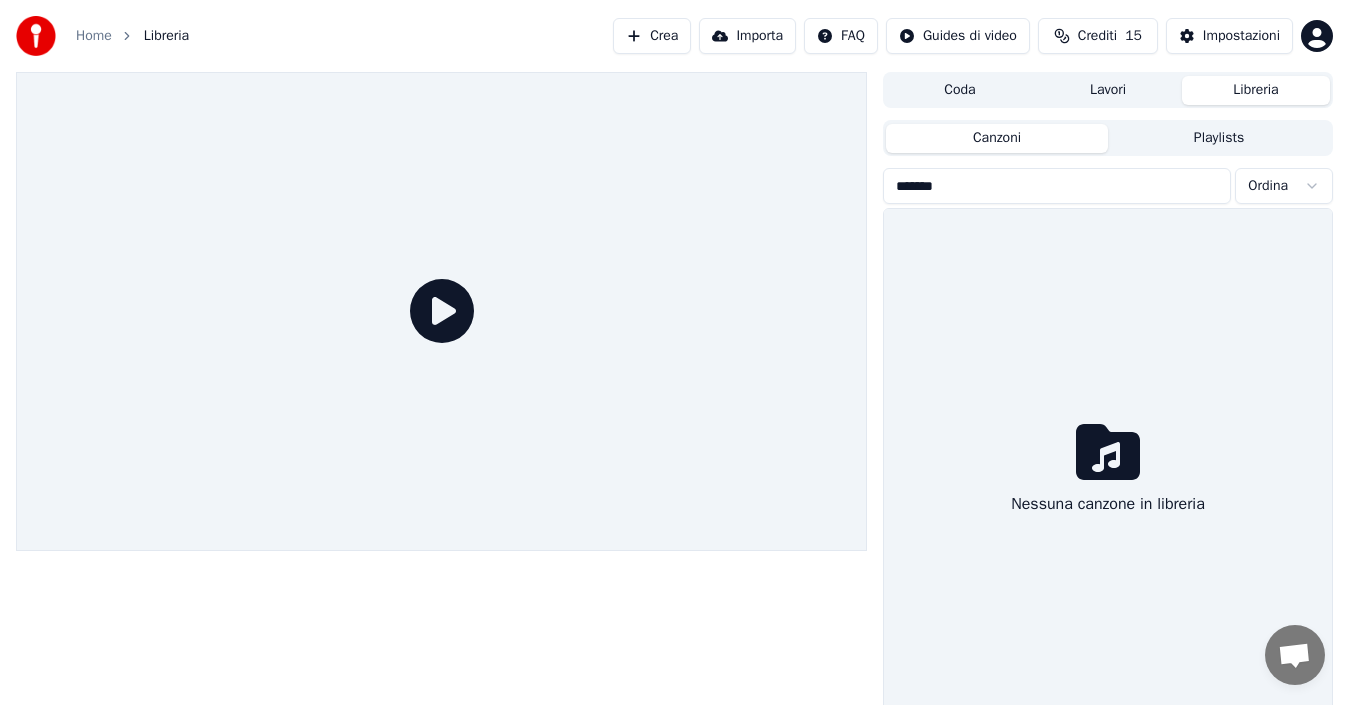 type on "*******" 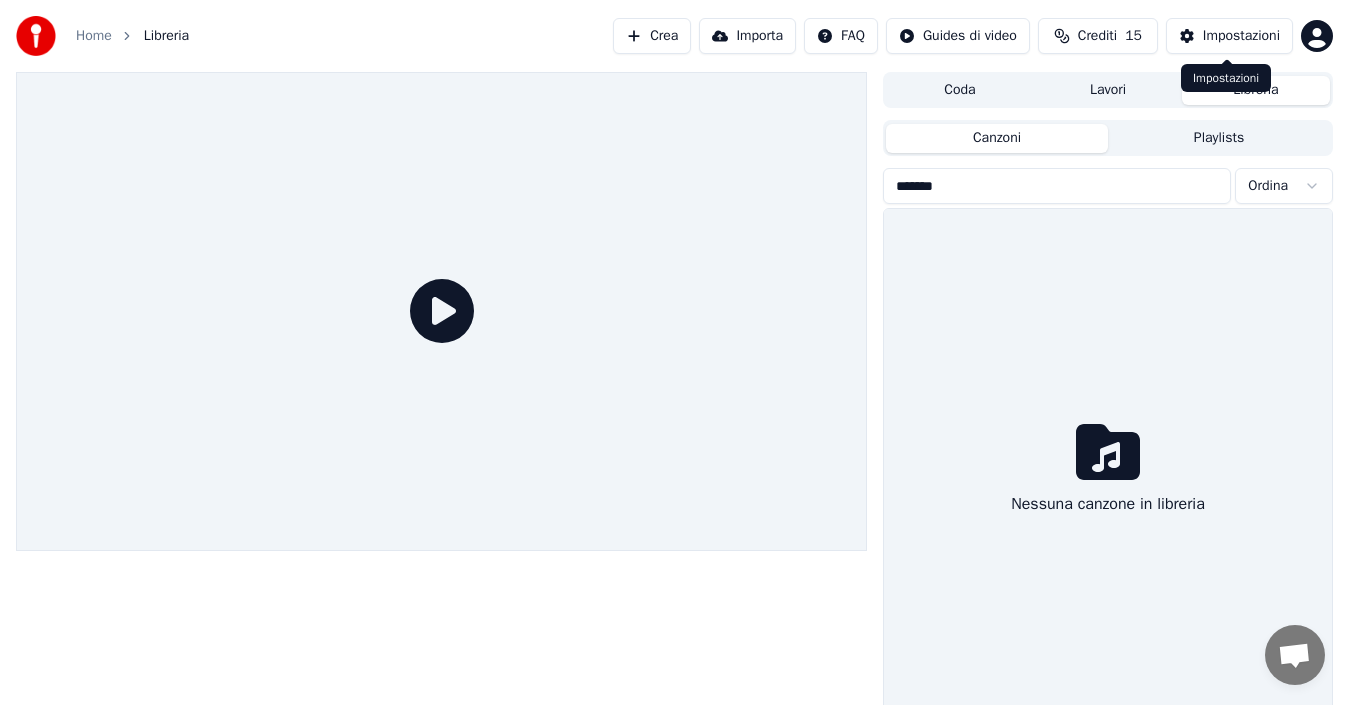 click on "Impostazioni" at bounding box center [1229, 36] 